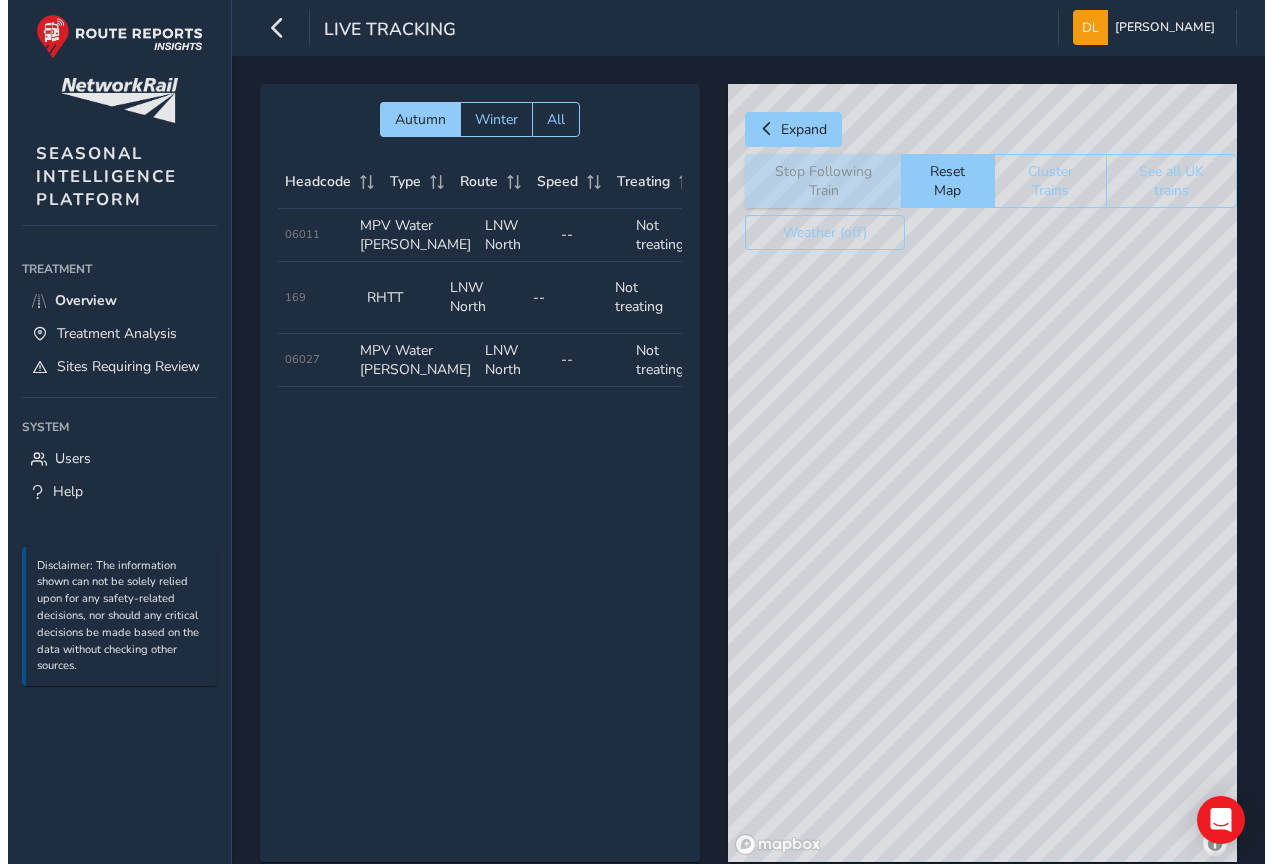 scroll, scrollTop: 0, scrollLeft: 0, axis: both 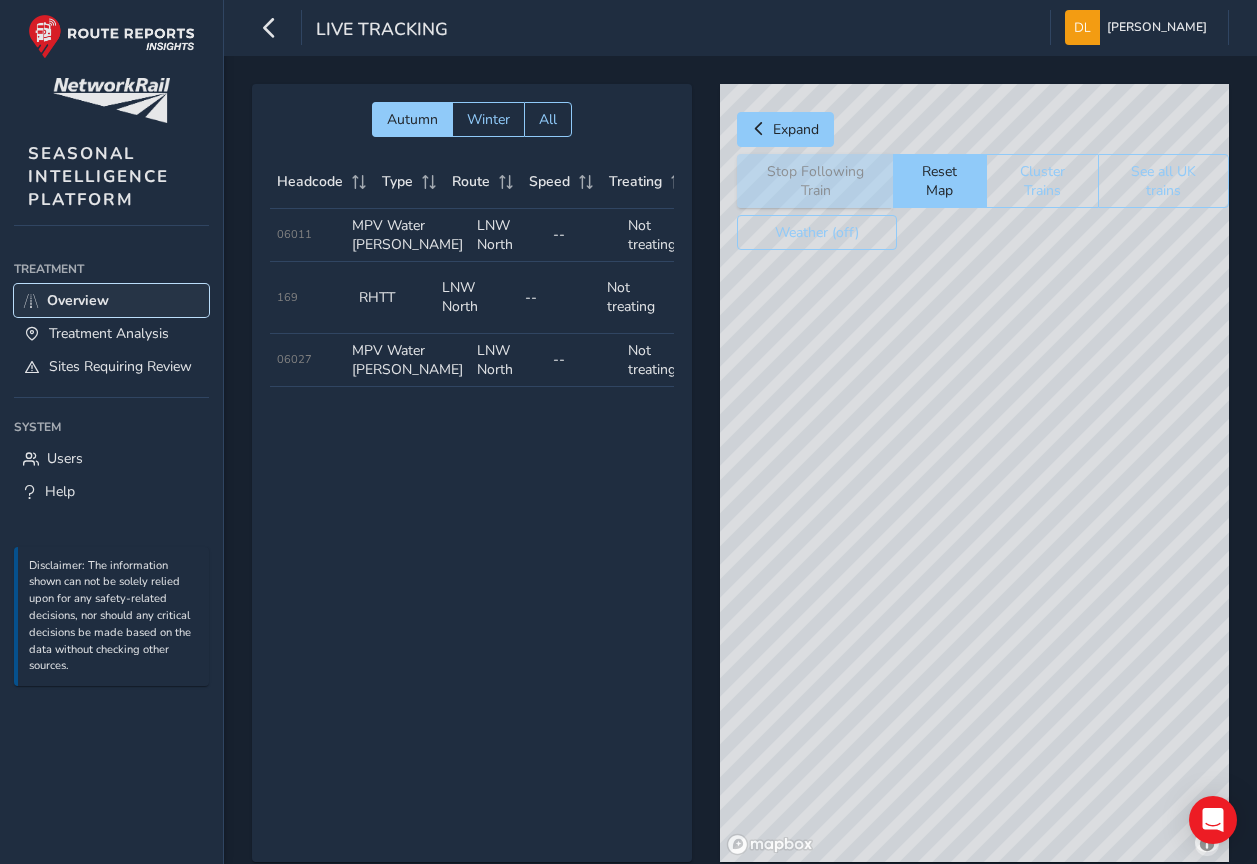 click on "Overview" at bounding box center [78, 300] 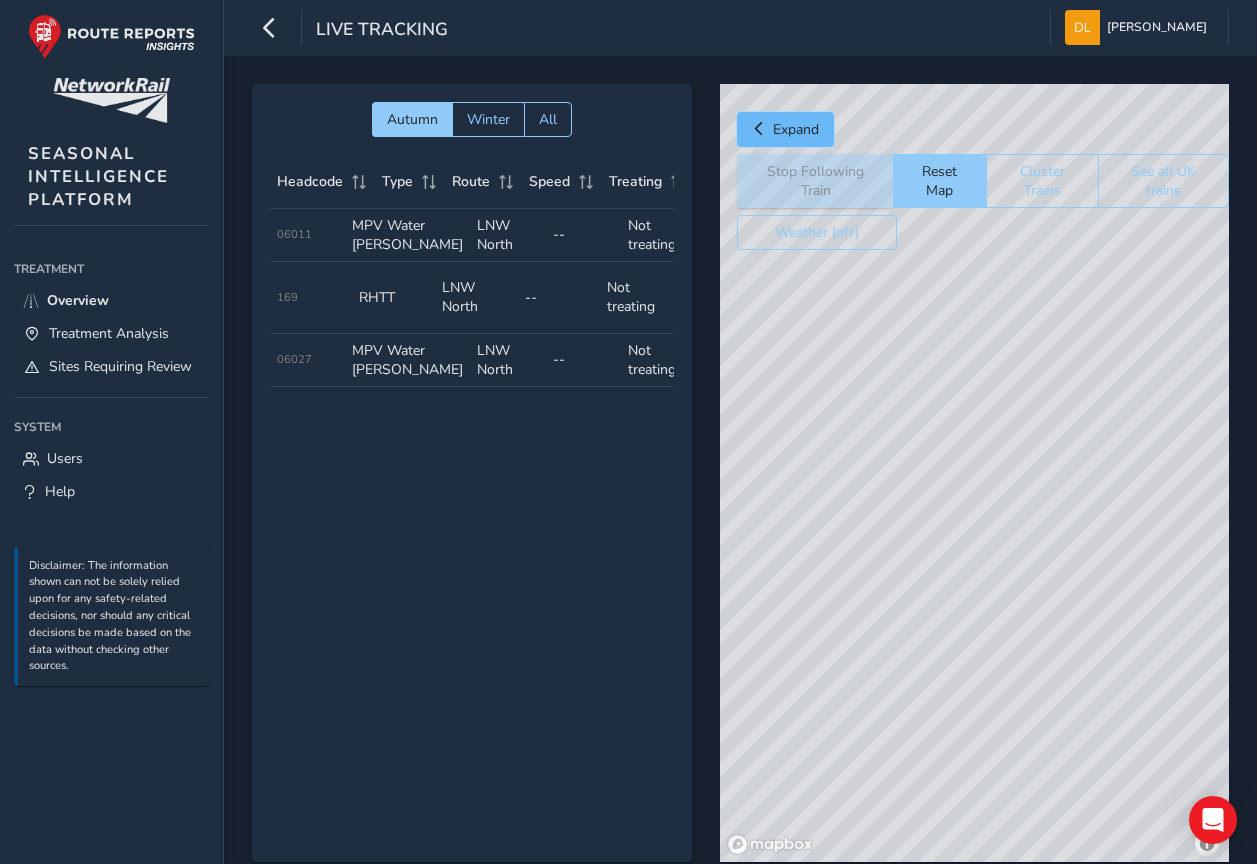 click on "Expand" at bounding box center [796, 129] 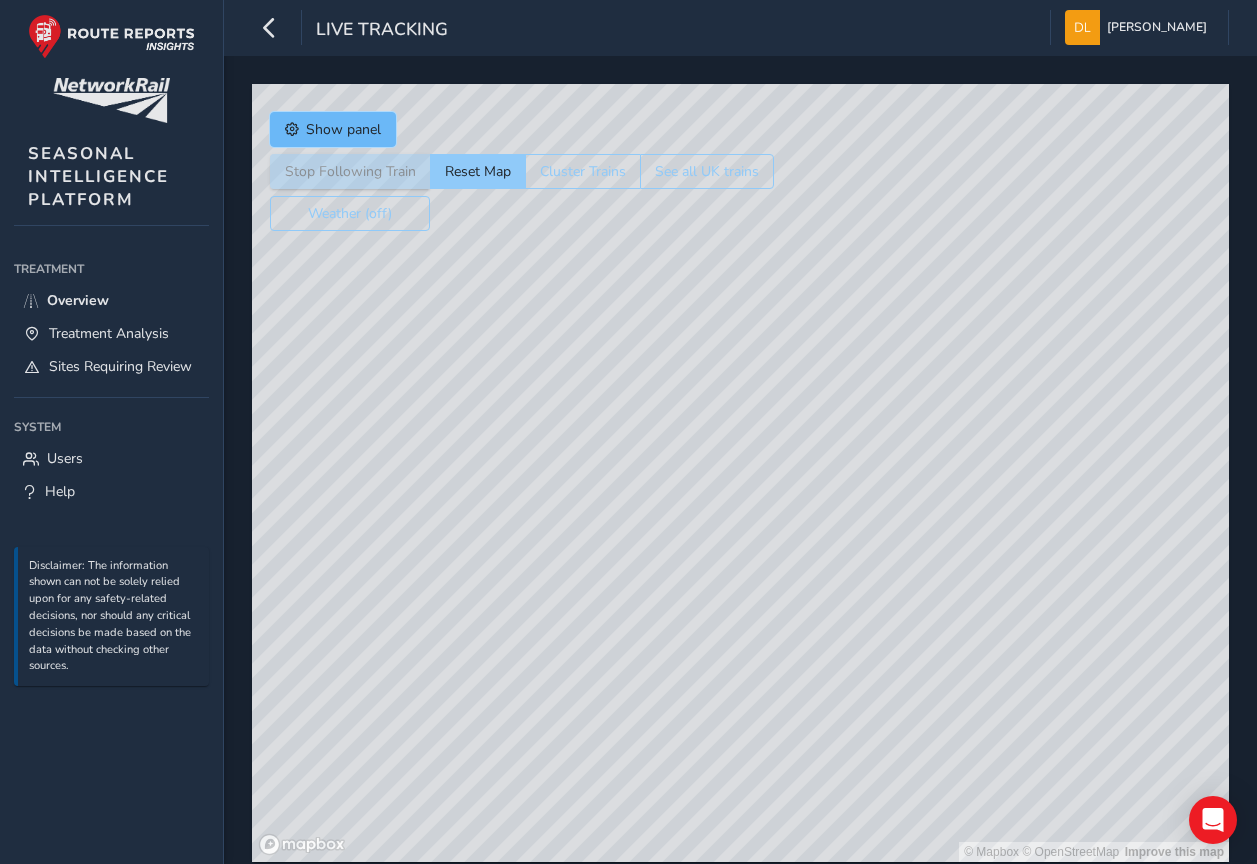 click on "Show panel" at bounding box center [343, 129] 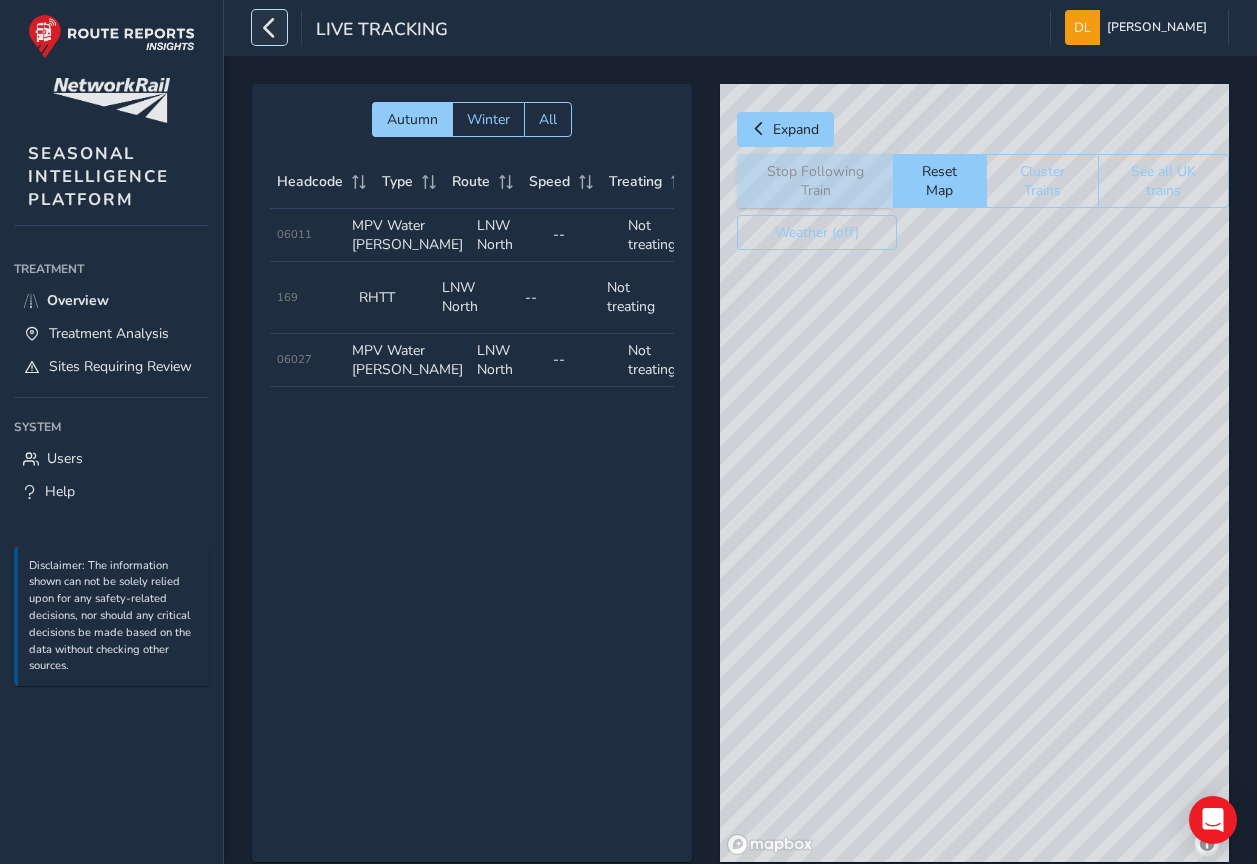 click at bounding box center (269, 27) 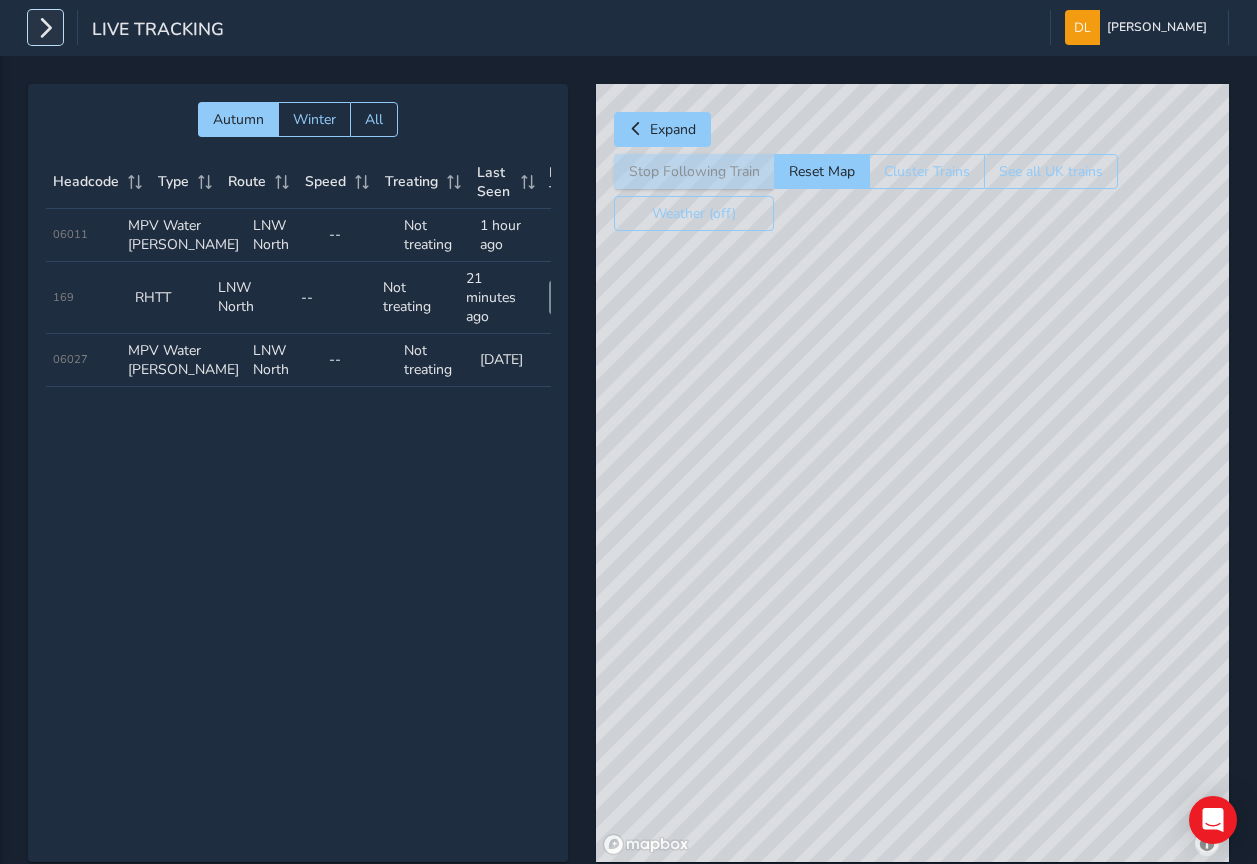 click at bounding box center (45, 27) 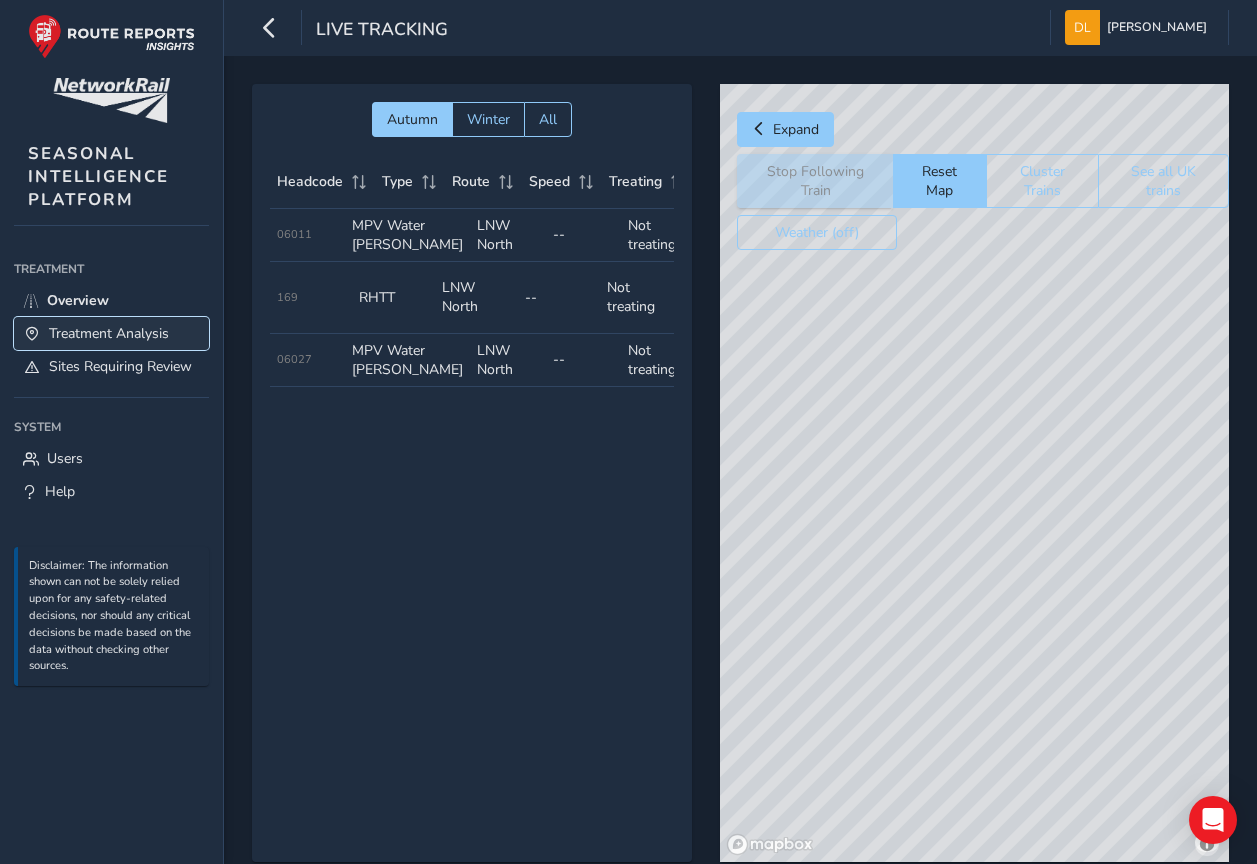 click on "Treatment Analysis" at bounding box center [109, 333] 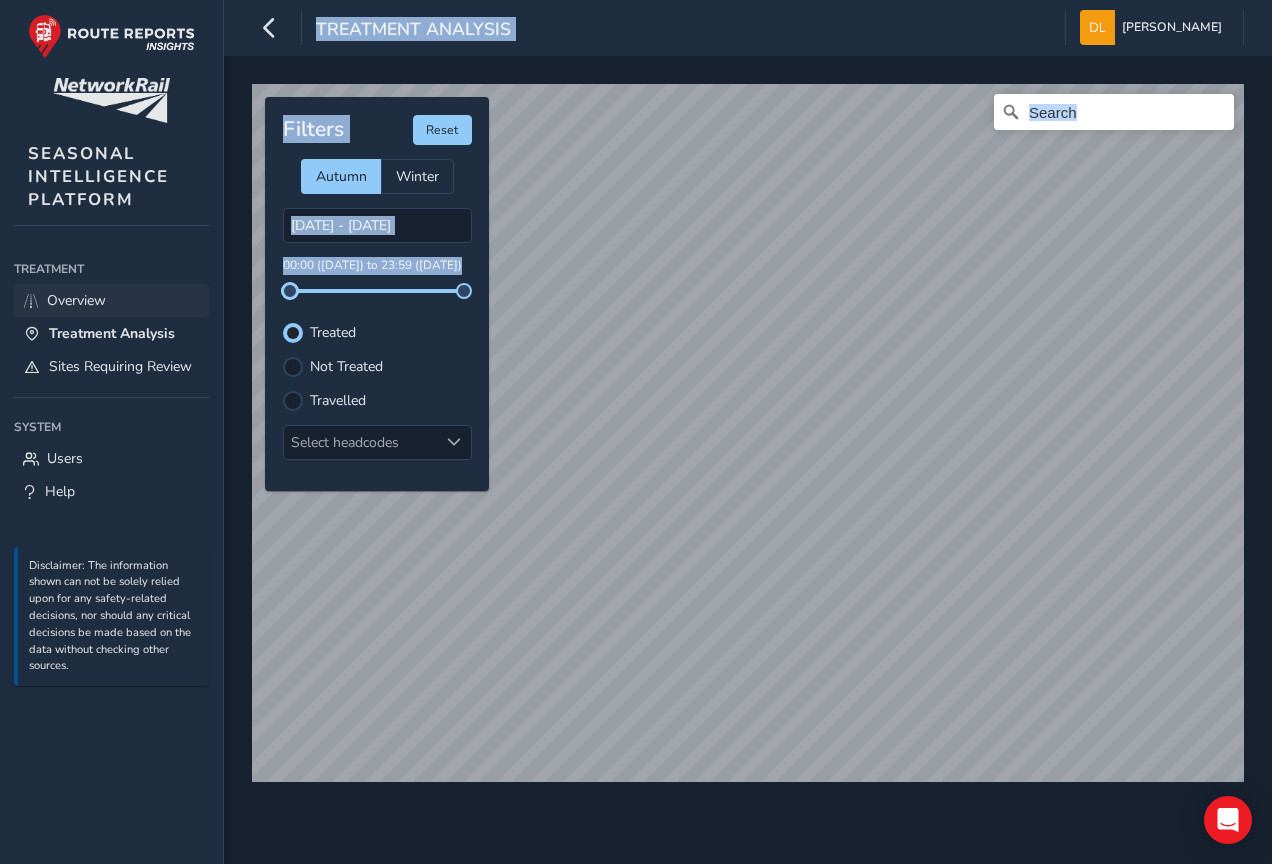 drag, startPoint x: 288, startPoint y: 291, endPoint x: 205, endPoint y: 287, distance: 83.09633 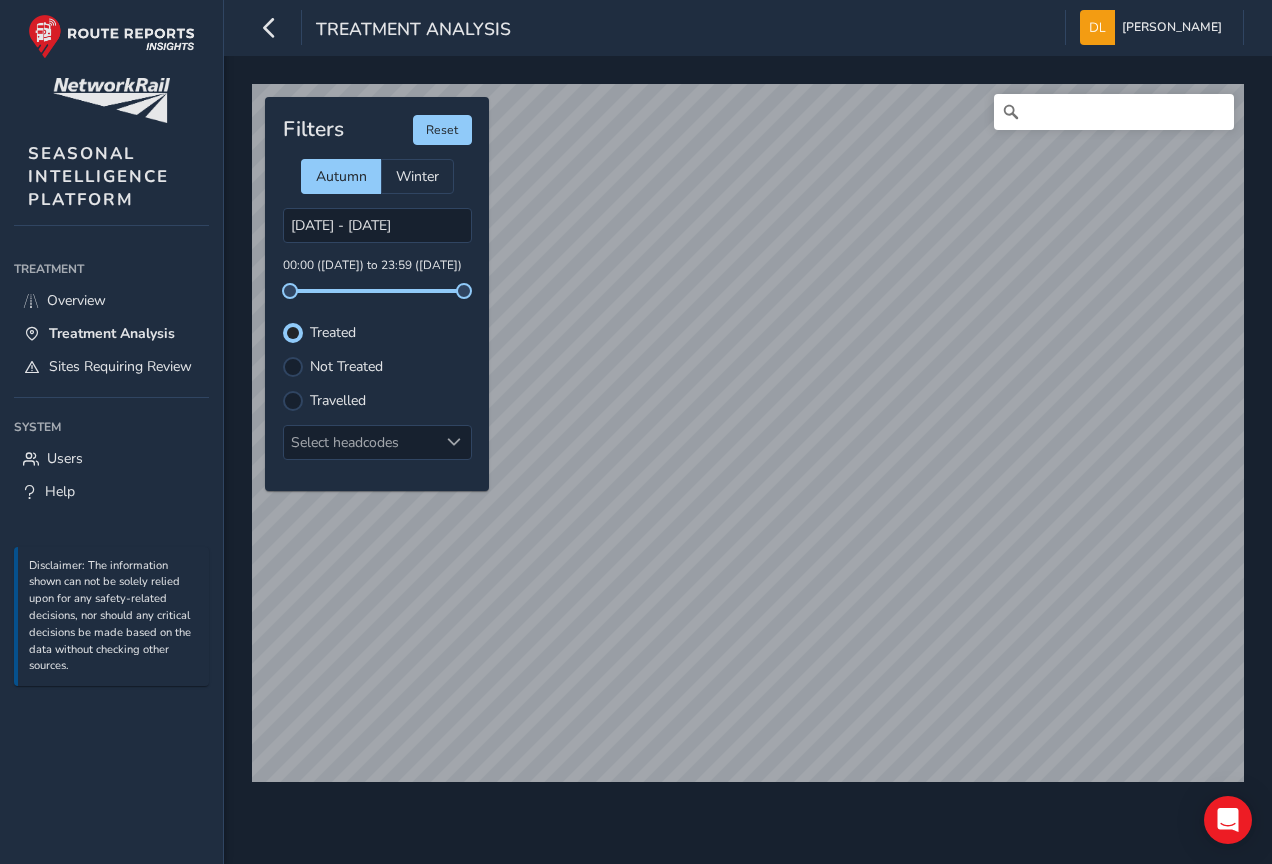 drag, startPoint x: 205, startPoint y: 287, endPoint x: 388, endPoint y: 251, distance: 186.50737 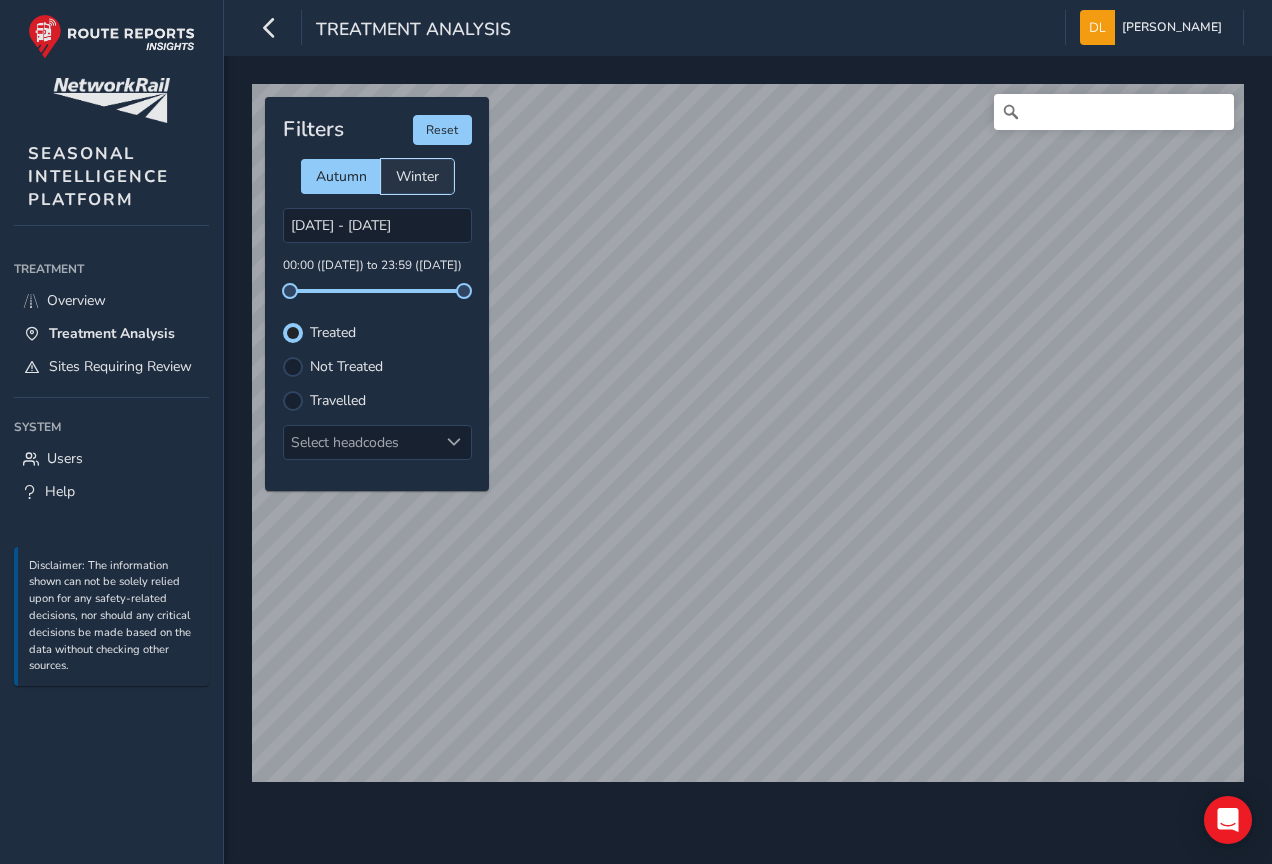 click on "Winter" at bounding box center (417, 176) 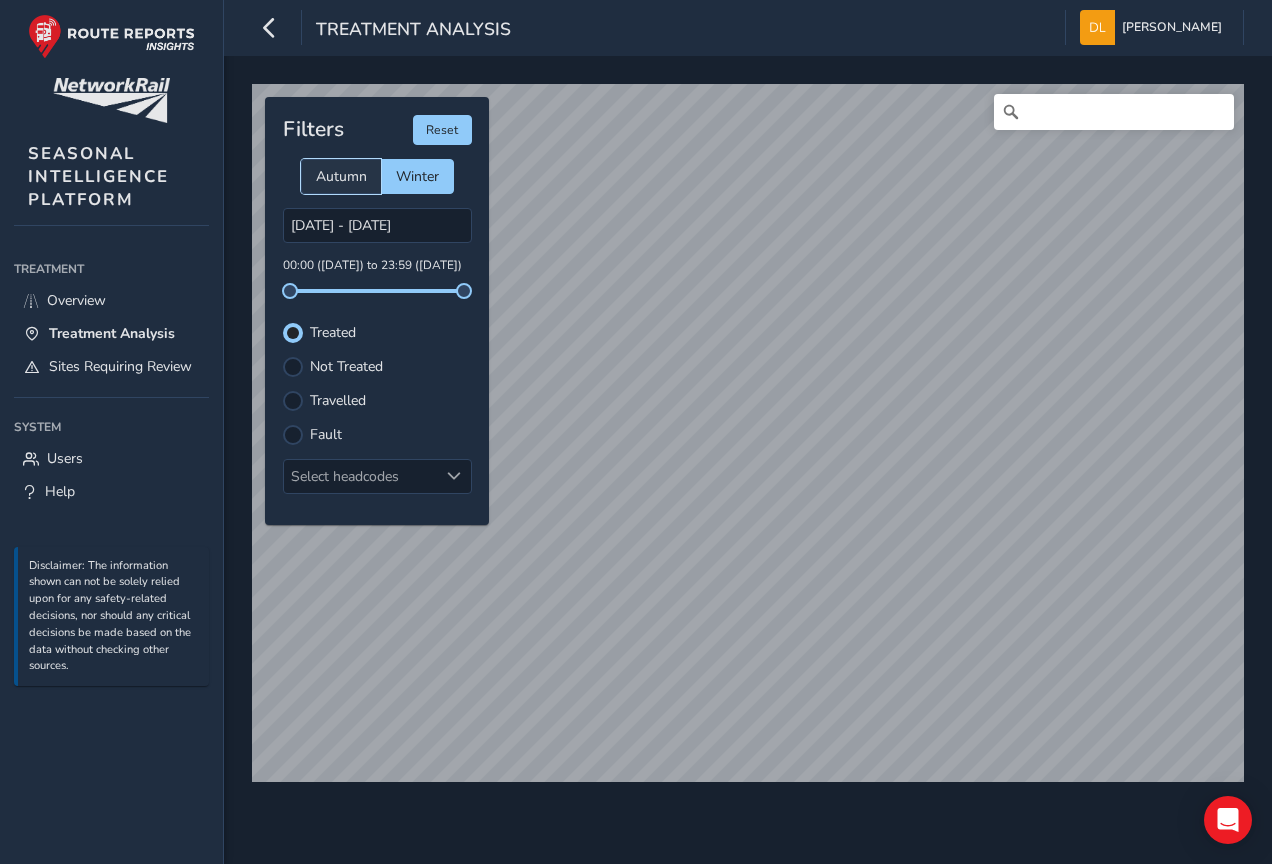 click on "Autumn" at bounding box center (341, 176) 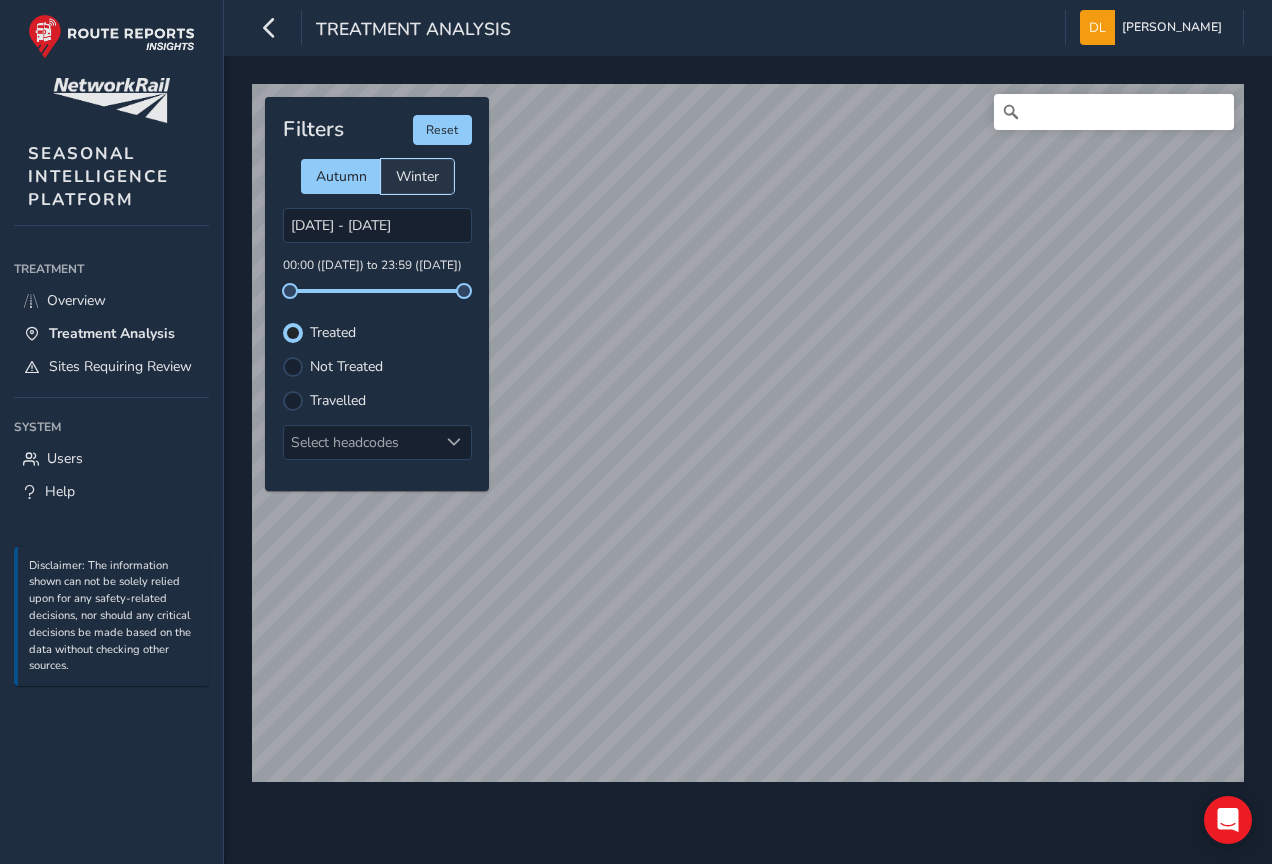 click on "Winter" at bounding box center (417, 176) 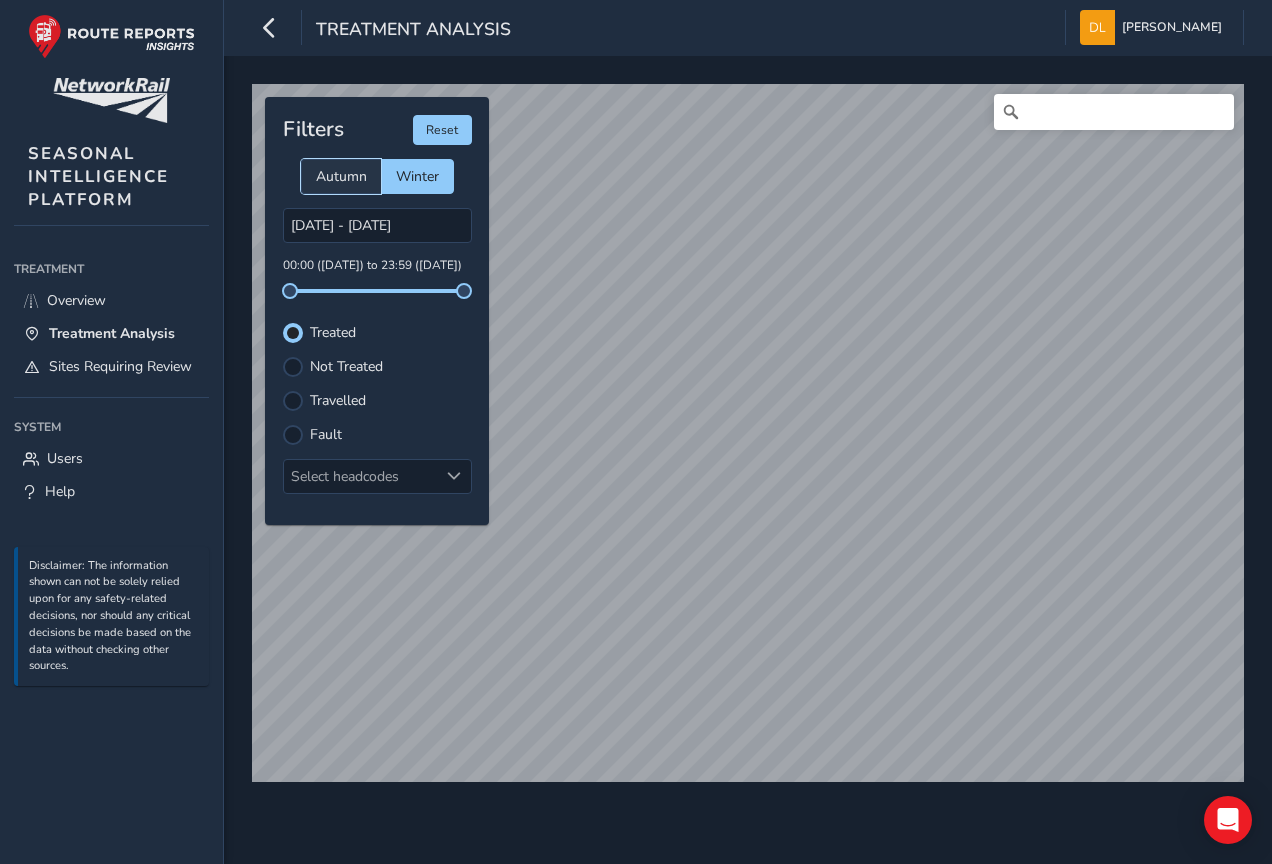 click on "Autumn" at bounding box center (341, 176) 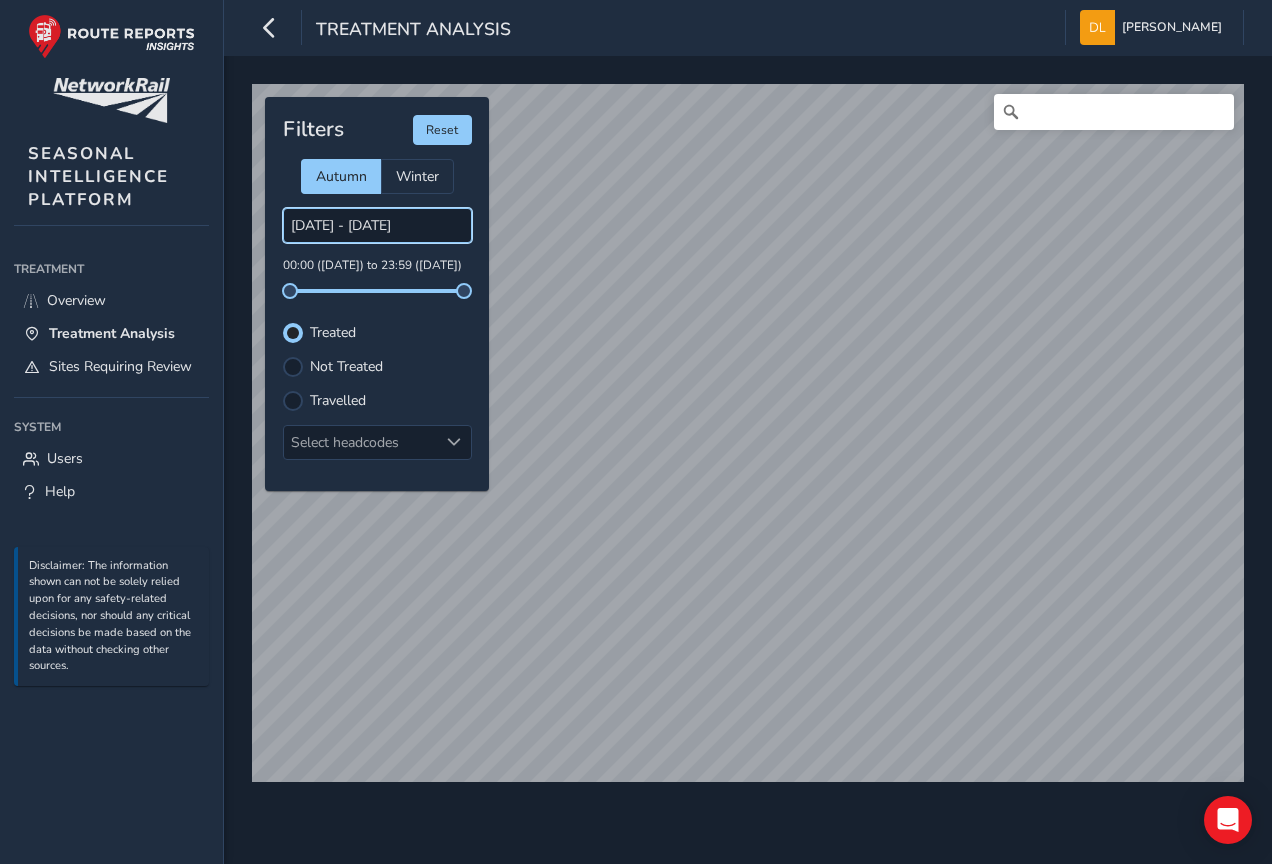 click on "[DATE] - [DATE]" at bounding box center (377, 225) 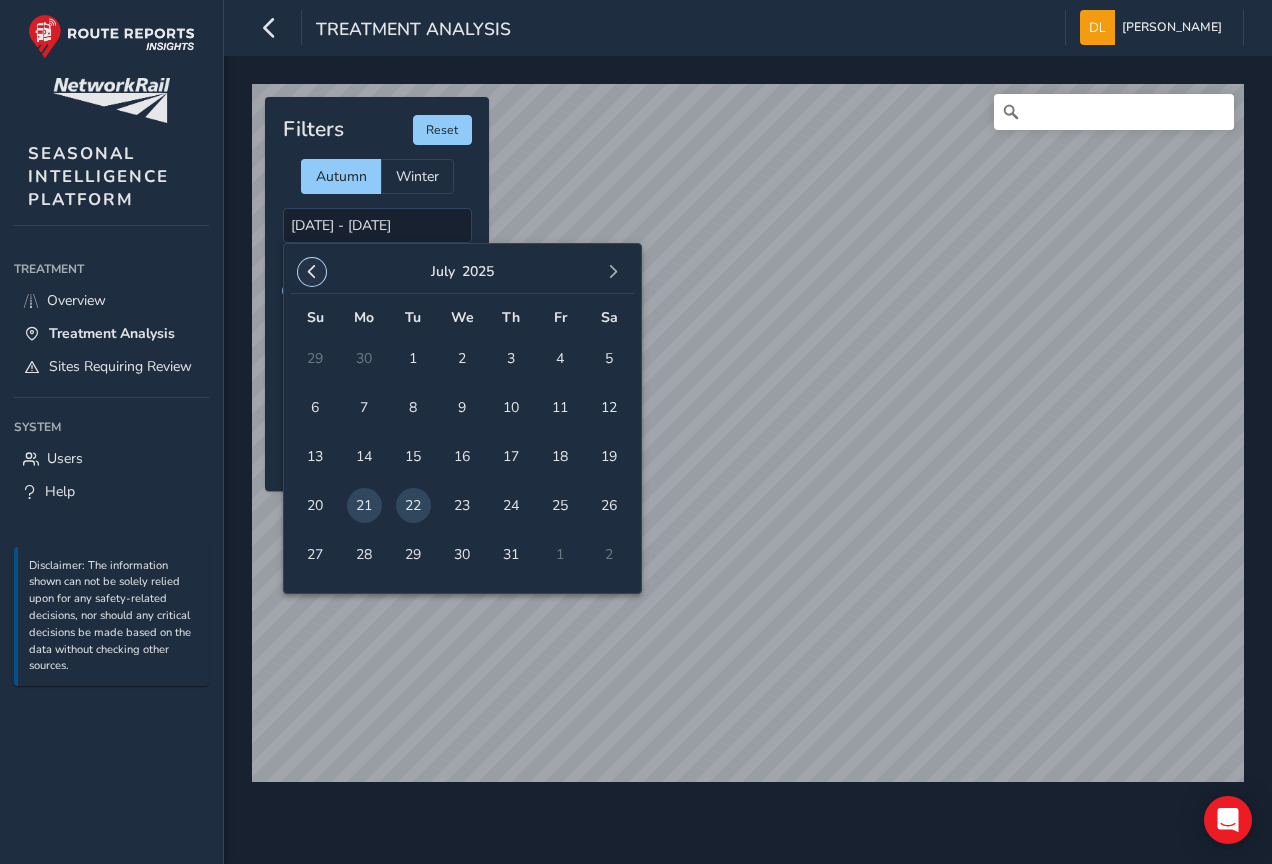 click at bounding box center [312, 272] 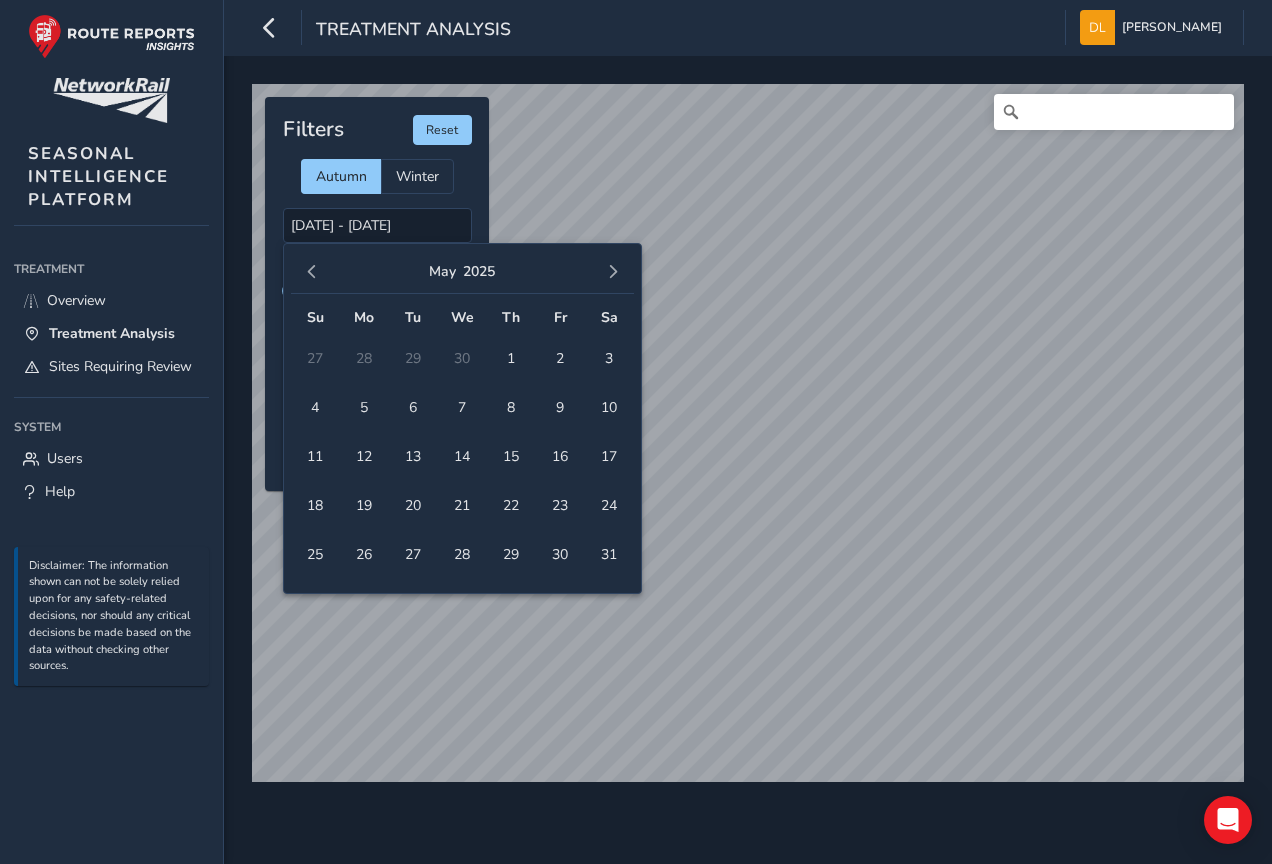 click at bounding box center (312, 272) 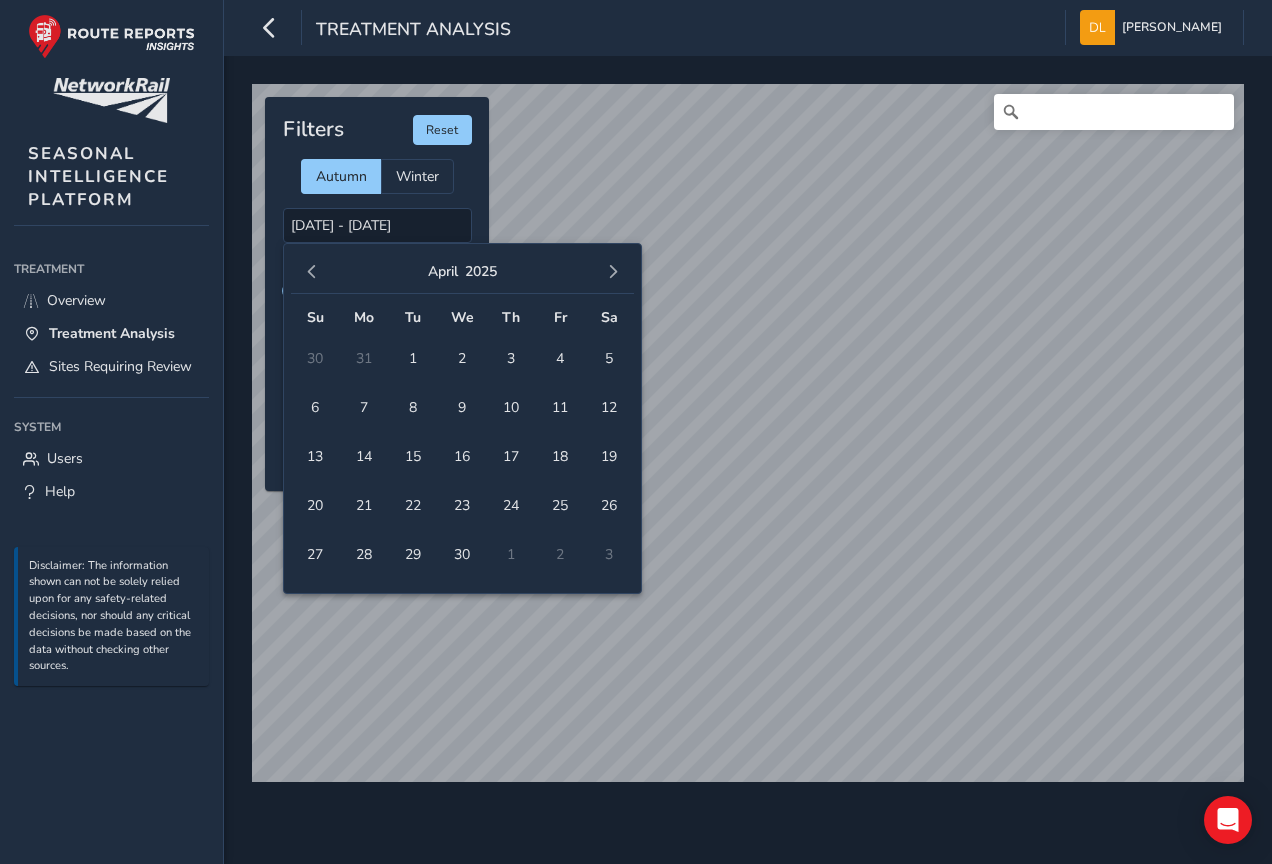 click at bounding box center [312, 272] 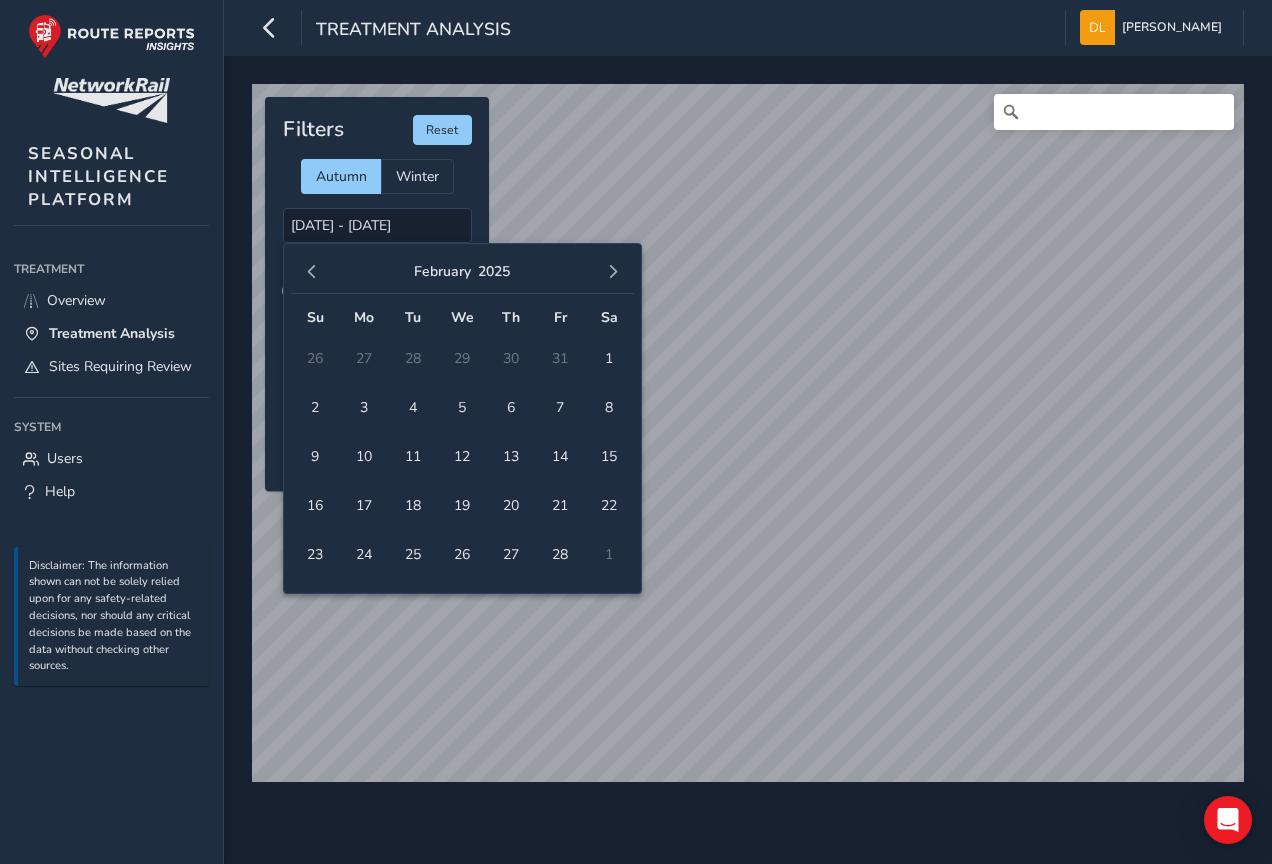 click at bounding box center (312, 272) 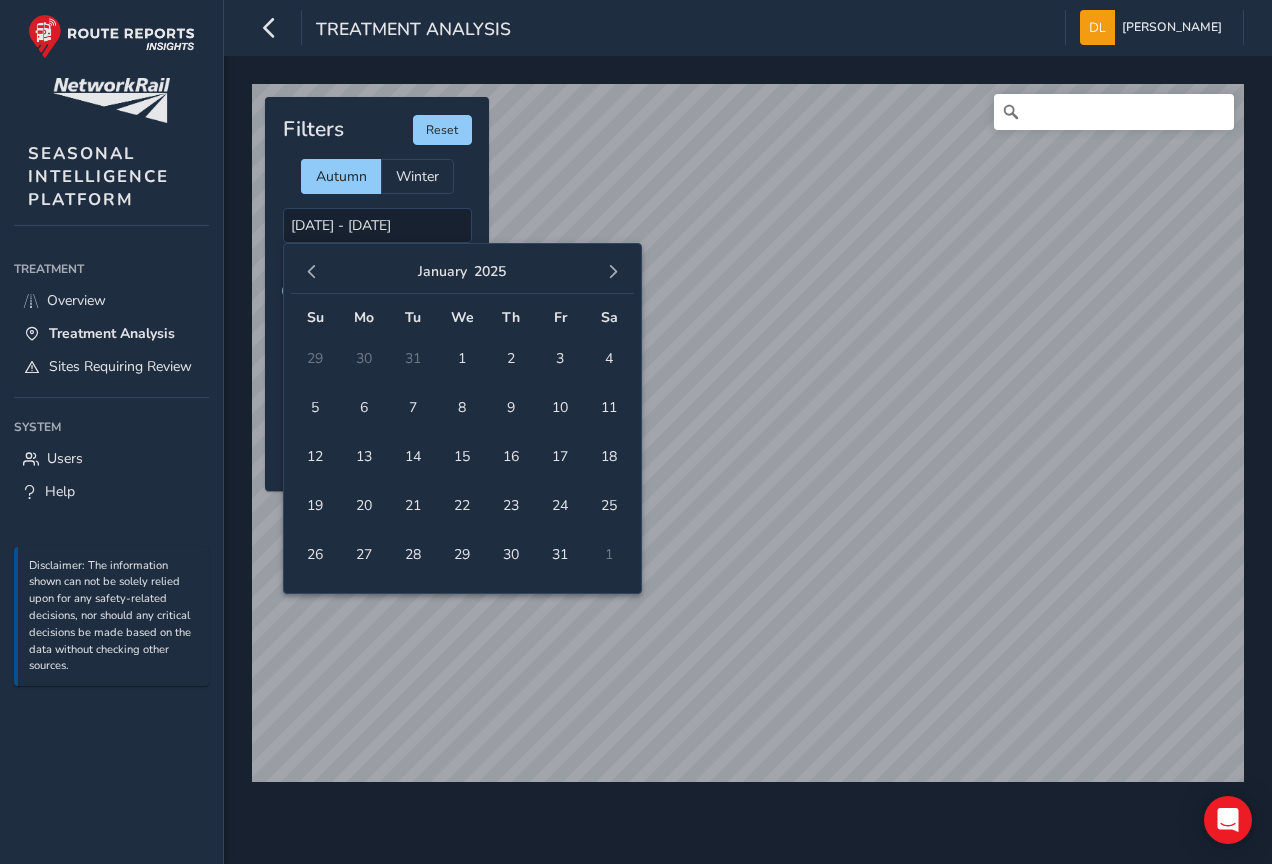 click at bounding box center [312, 272] 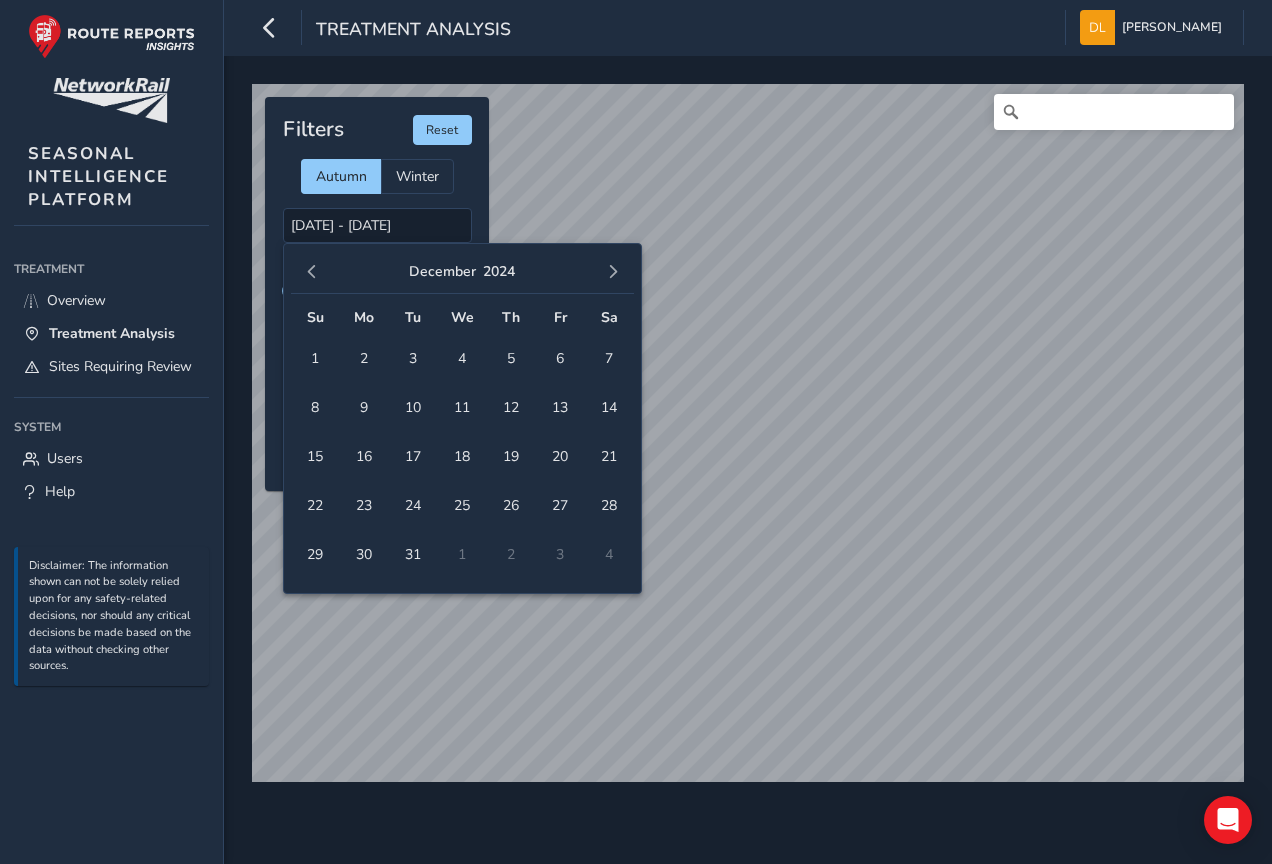 click at bounding box center (312, 272) 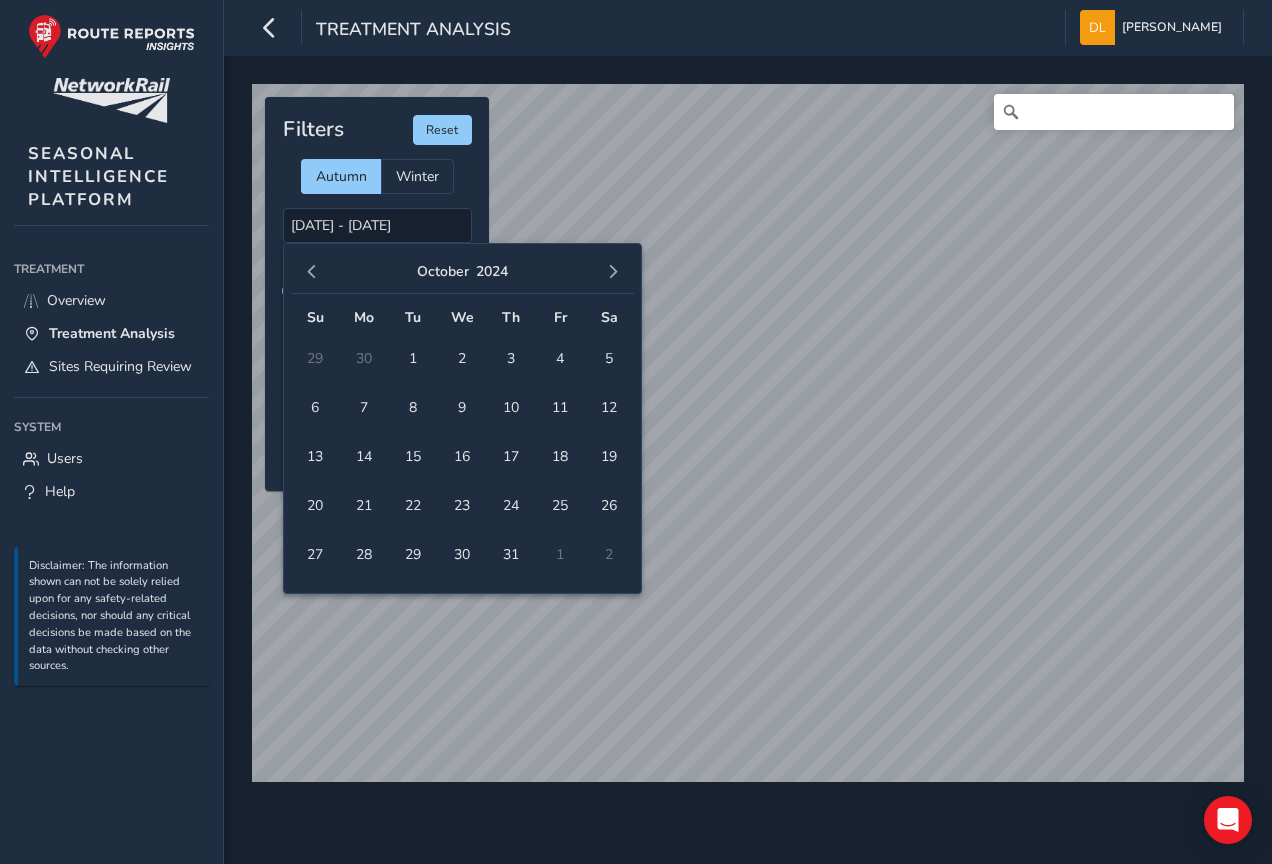 click at bounding box center (312, 272) 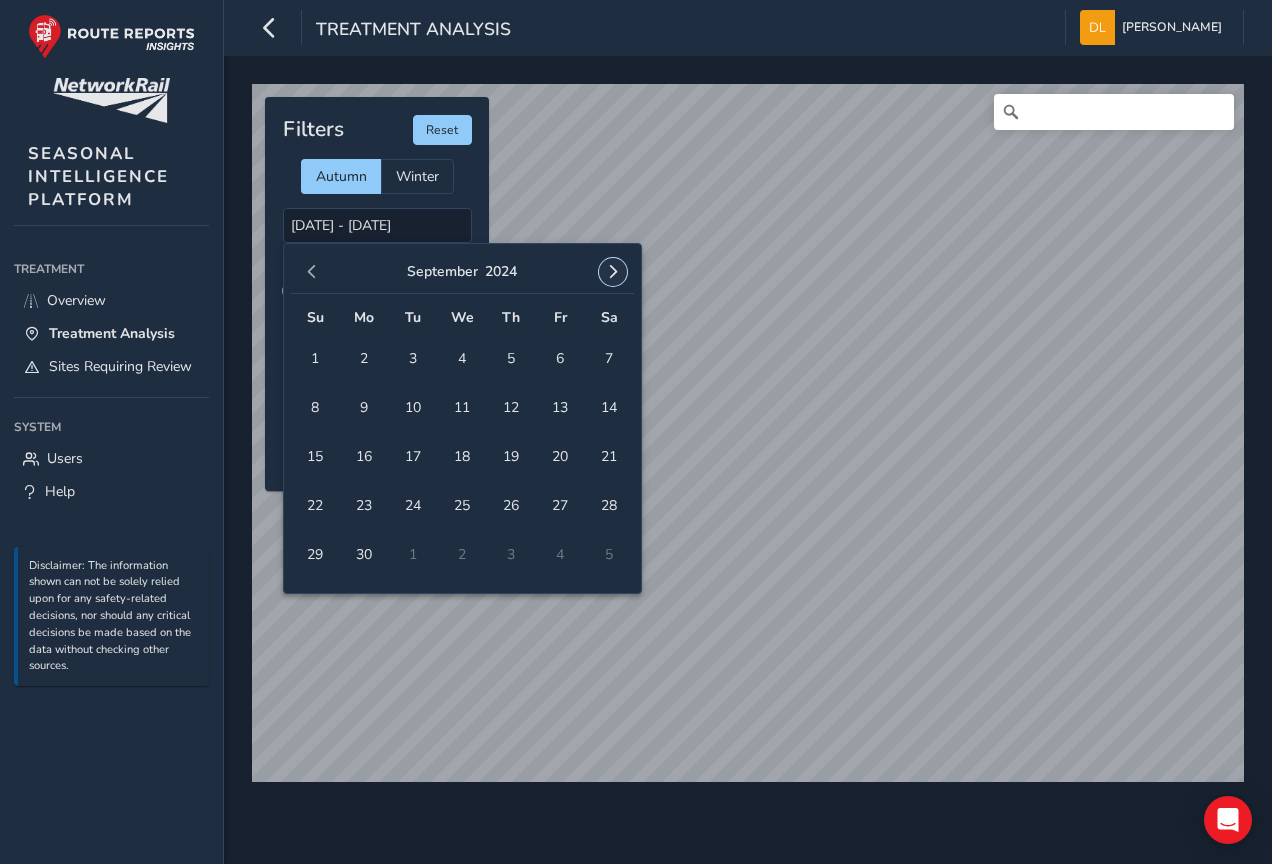 click at bounding box center [613, 272] 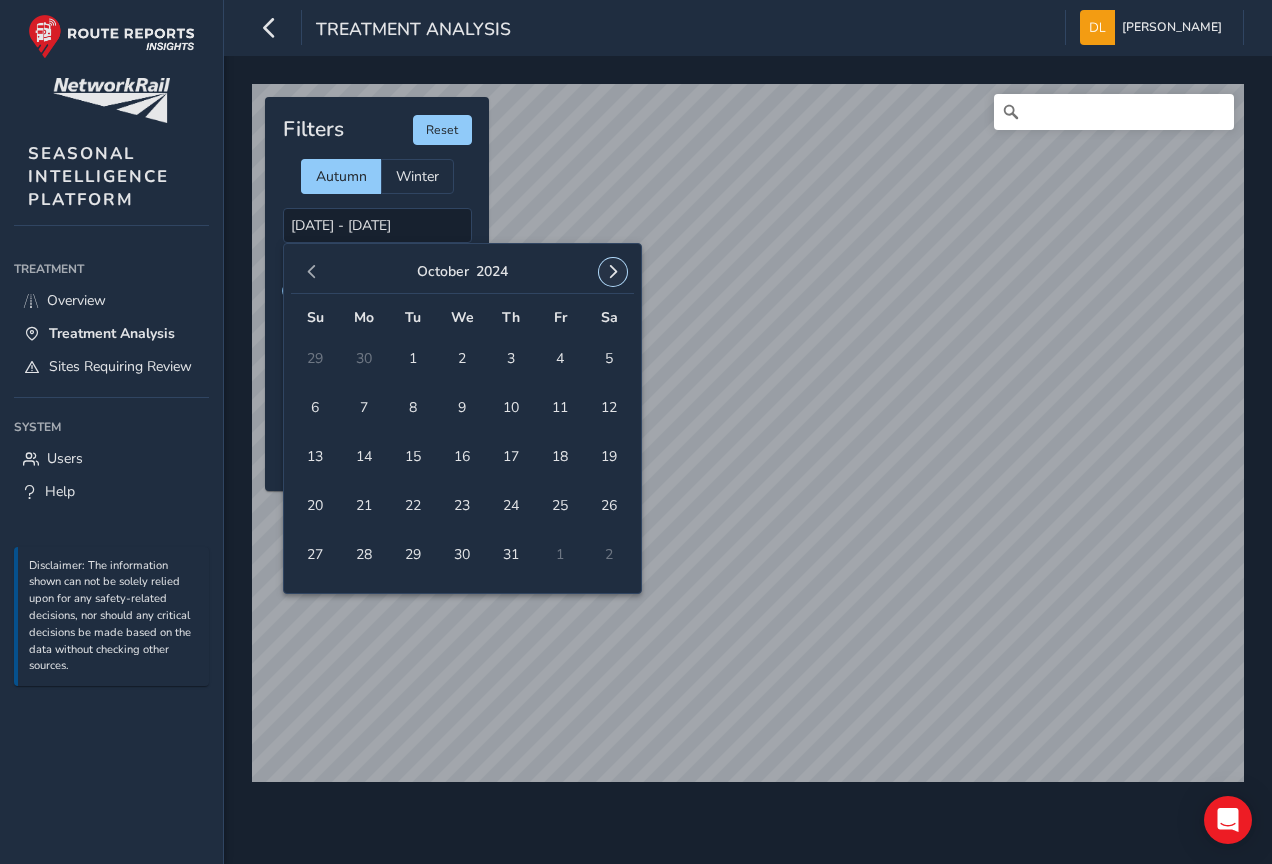 click at bounding box center [613, 272] 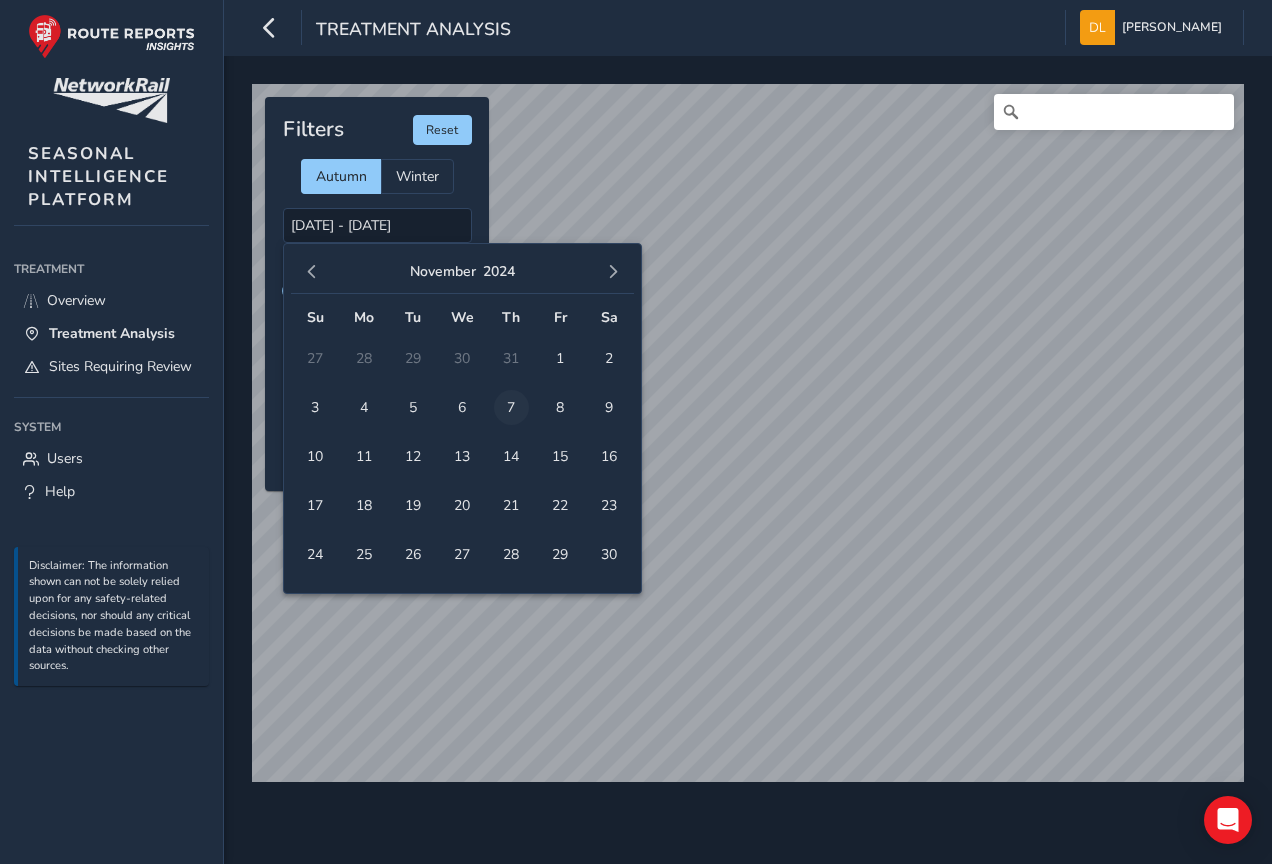 click on "7" at bounding box center [511, 407] 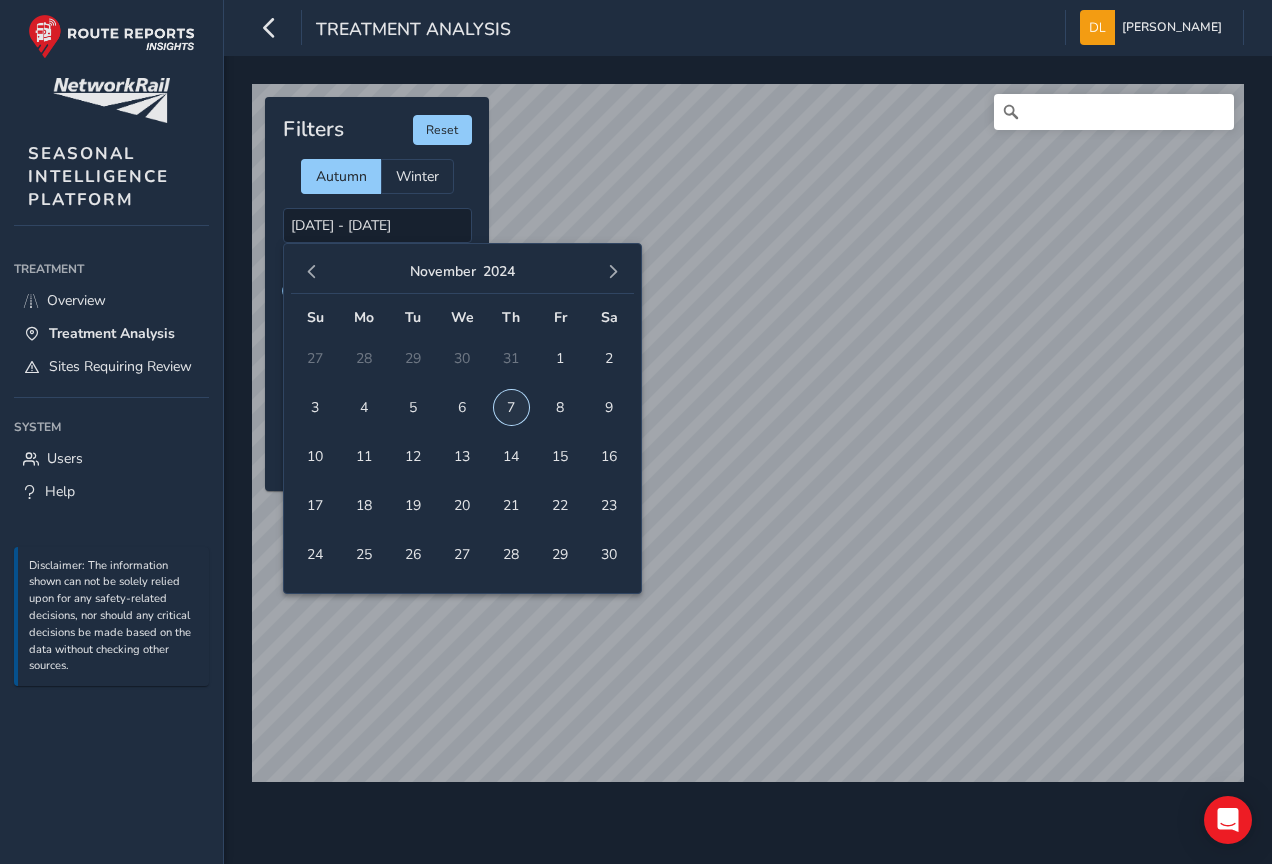 click on "7" at bounding box center (511, 407) 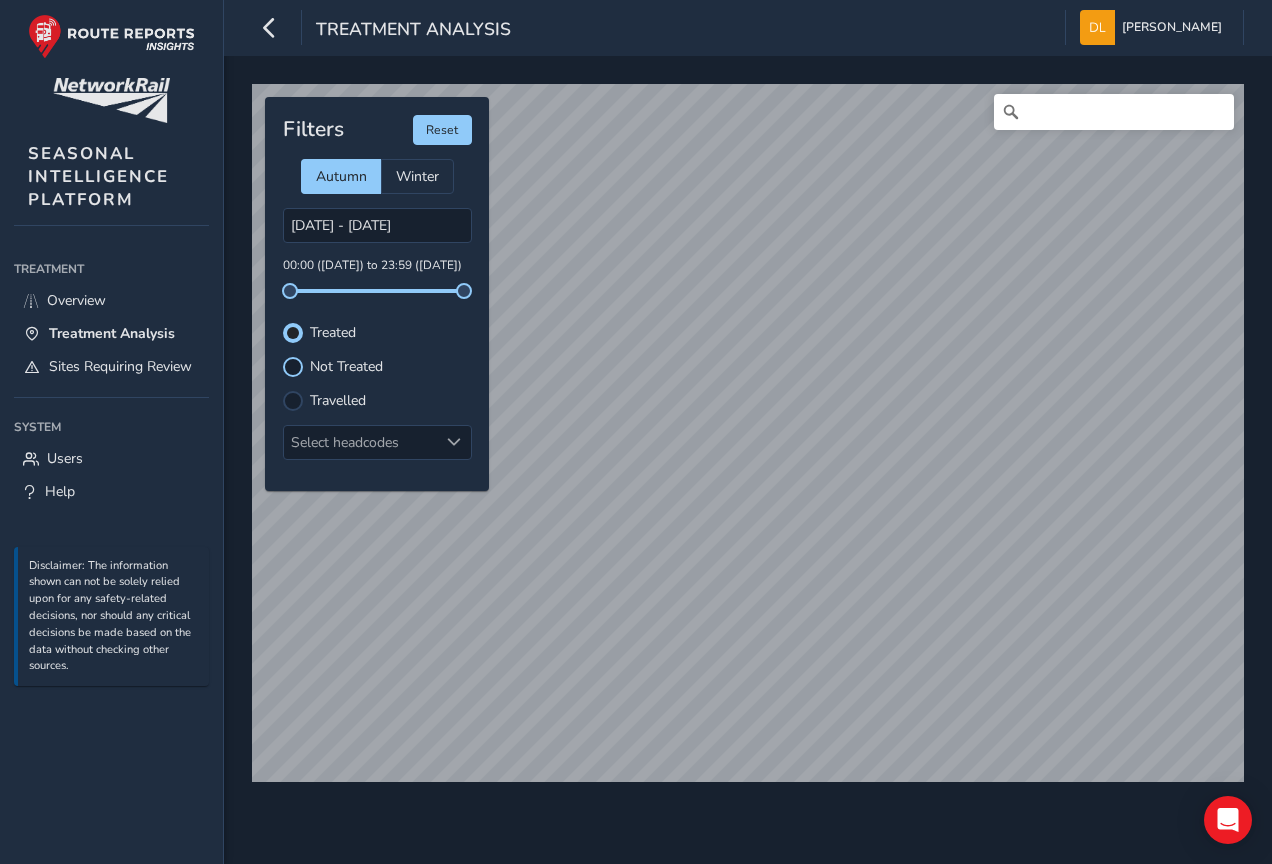 click at bounding box center [293, 367] 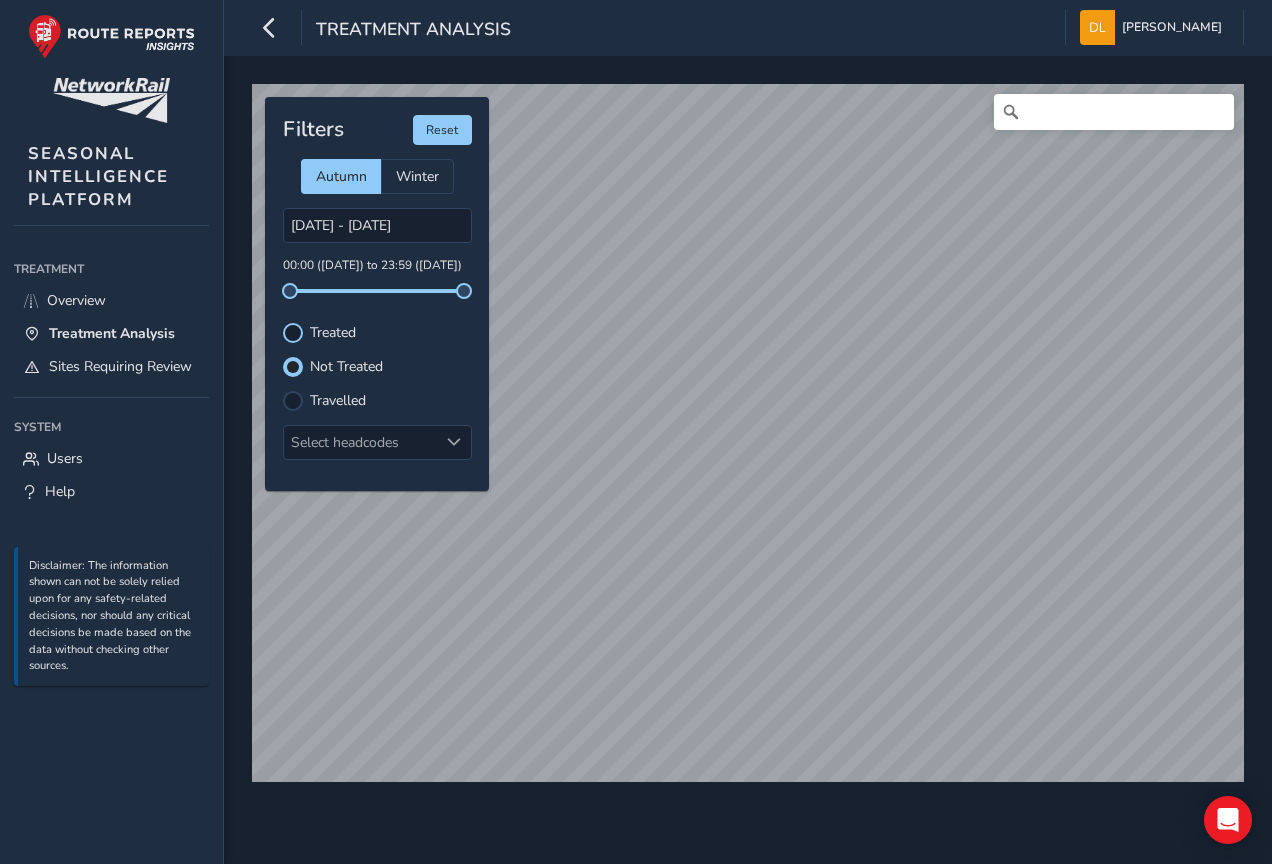 click at bounding box center (293, 333) 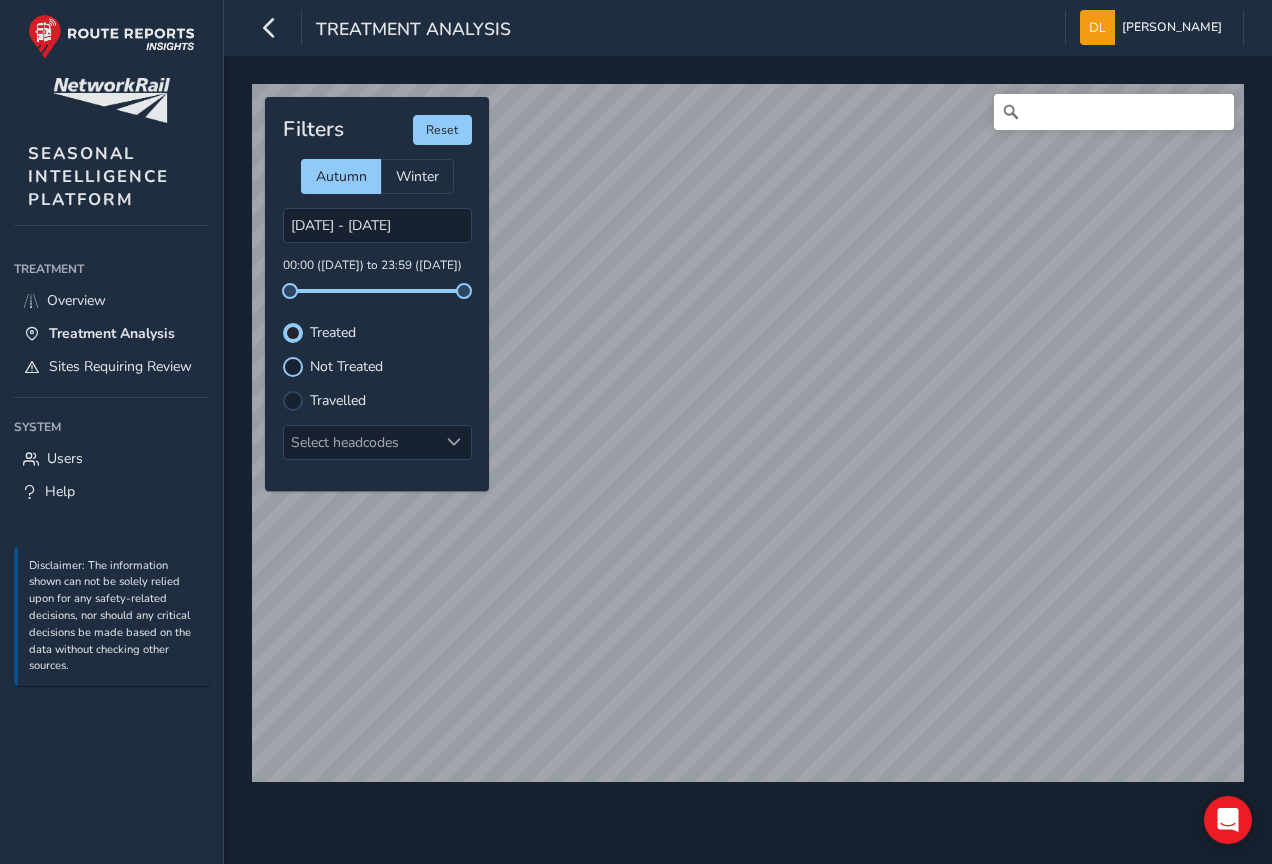 click at bounding box center [293, 367] 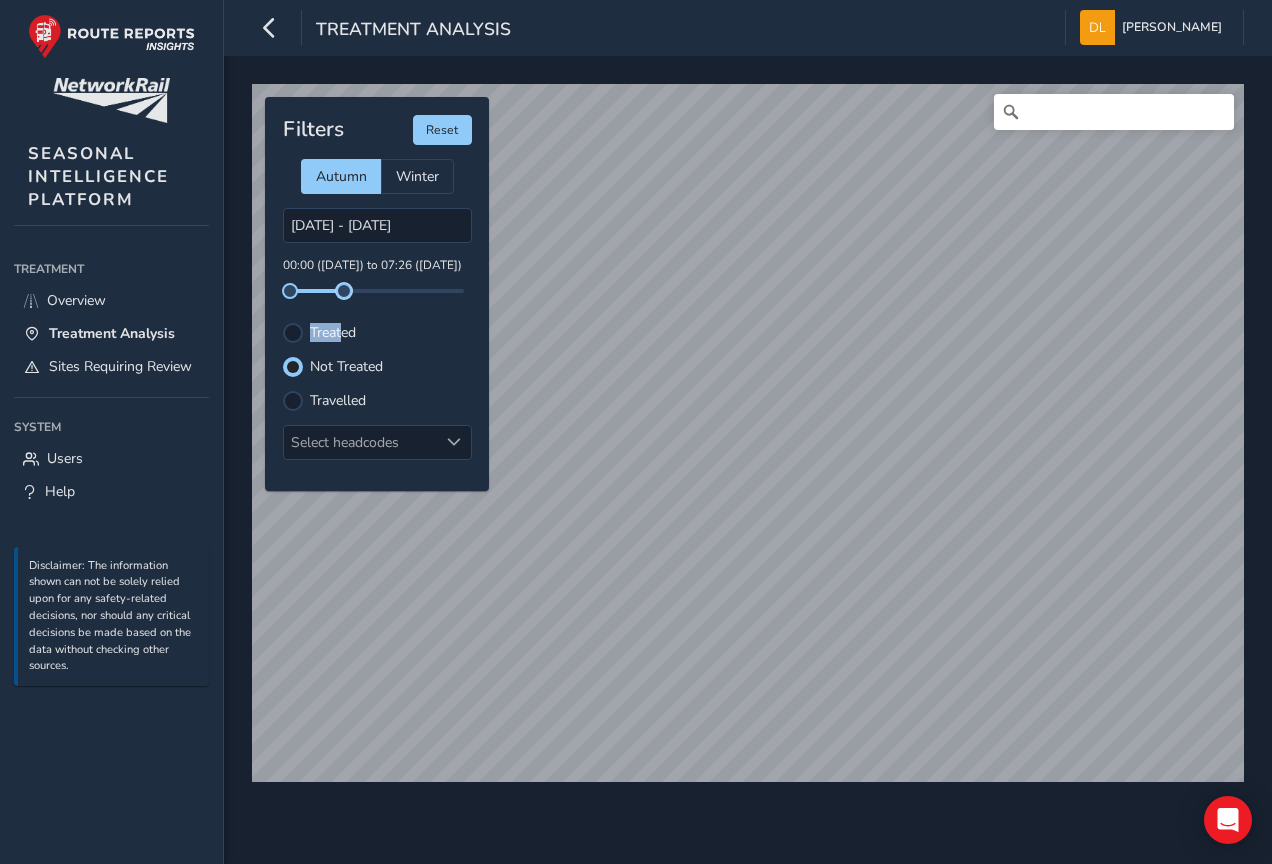 drag, startPoint x: 468, startPoint y: 289, endPoint x: 344, endPoint y: 298, distance: 124.32619 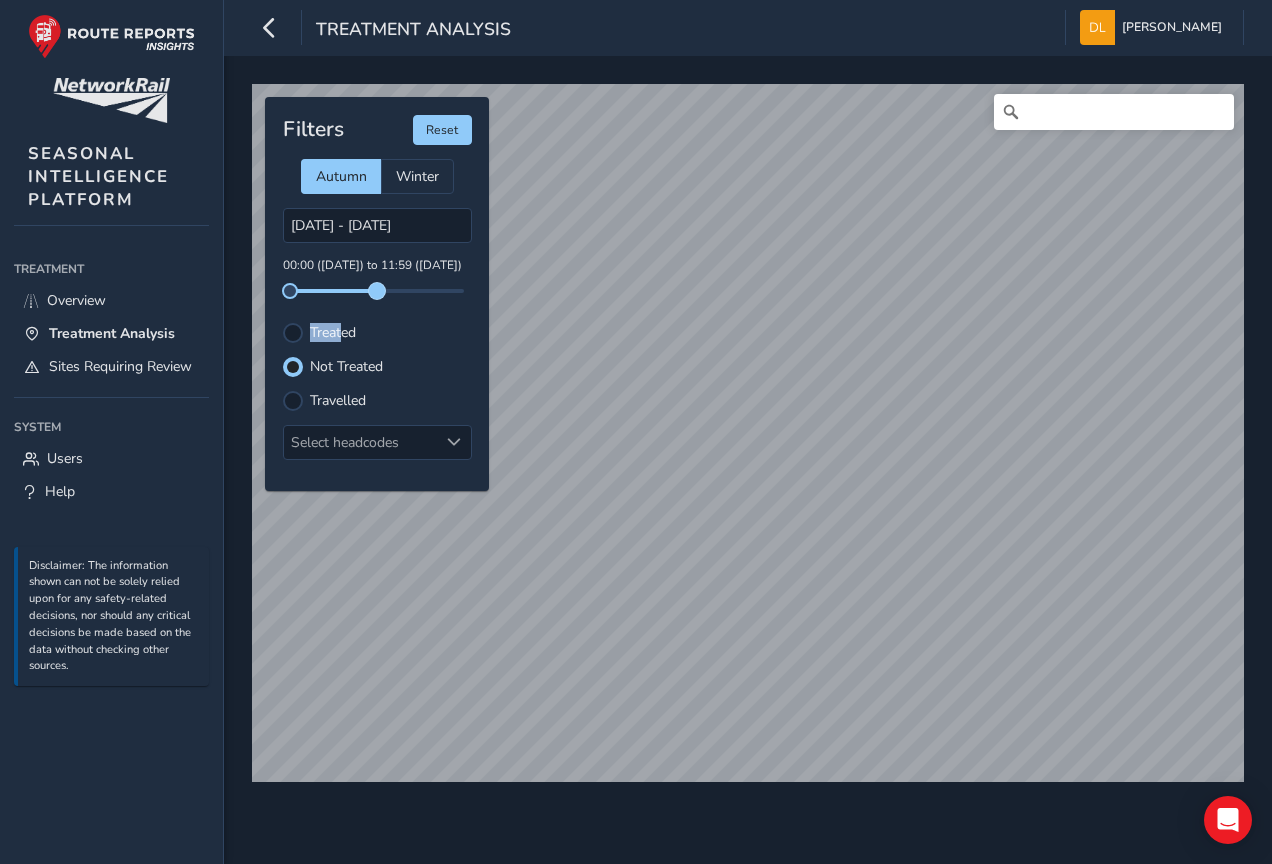 click at bounding box center [377, 291] 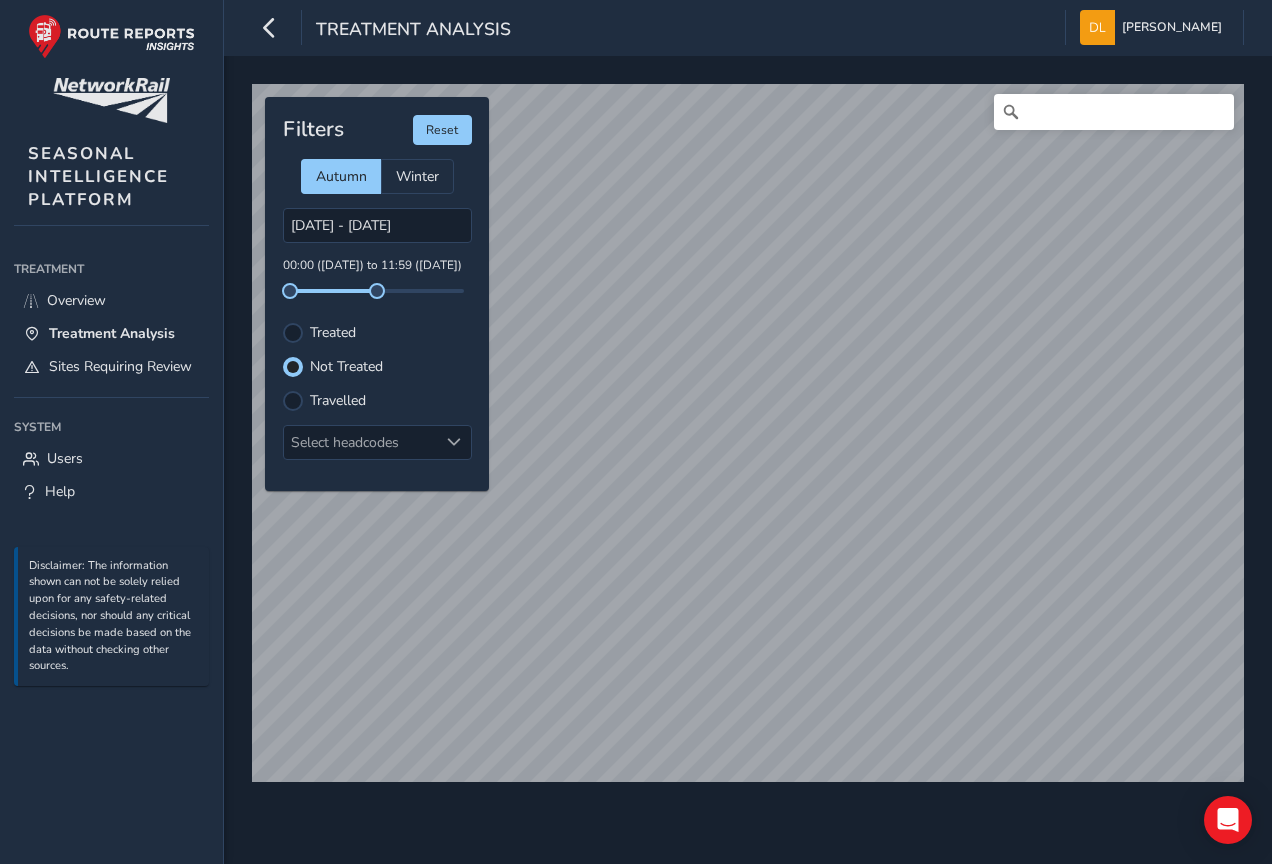 click on "Treated" at bounding box center [333, 333] 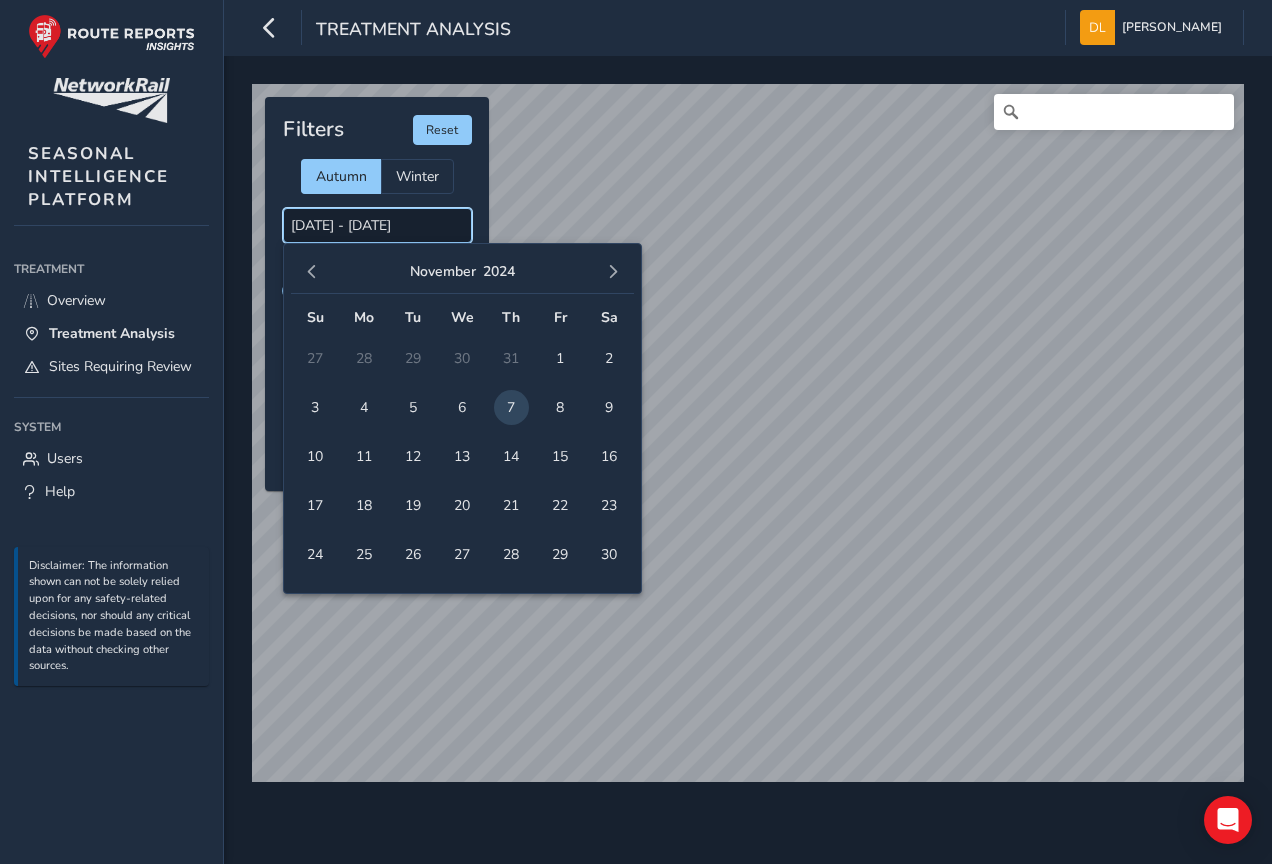 click on "[DATE] - [DATE]" at bounding box center [377, 225] 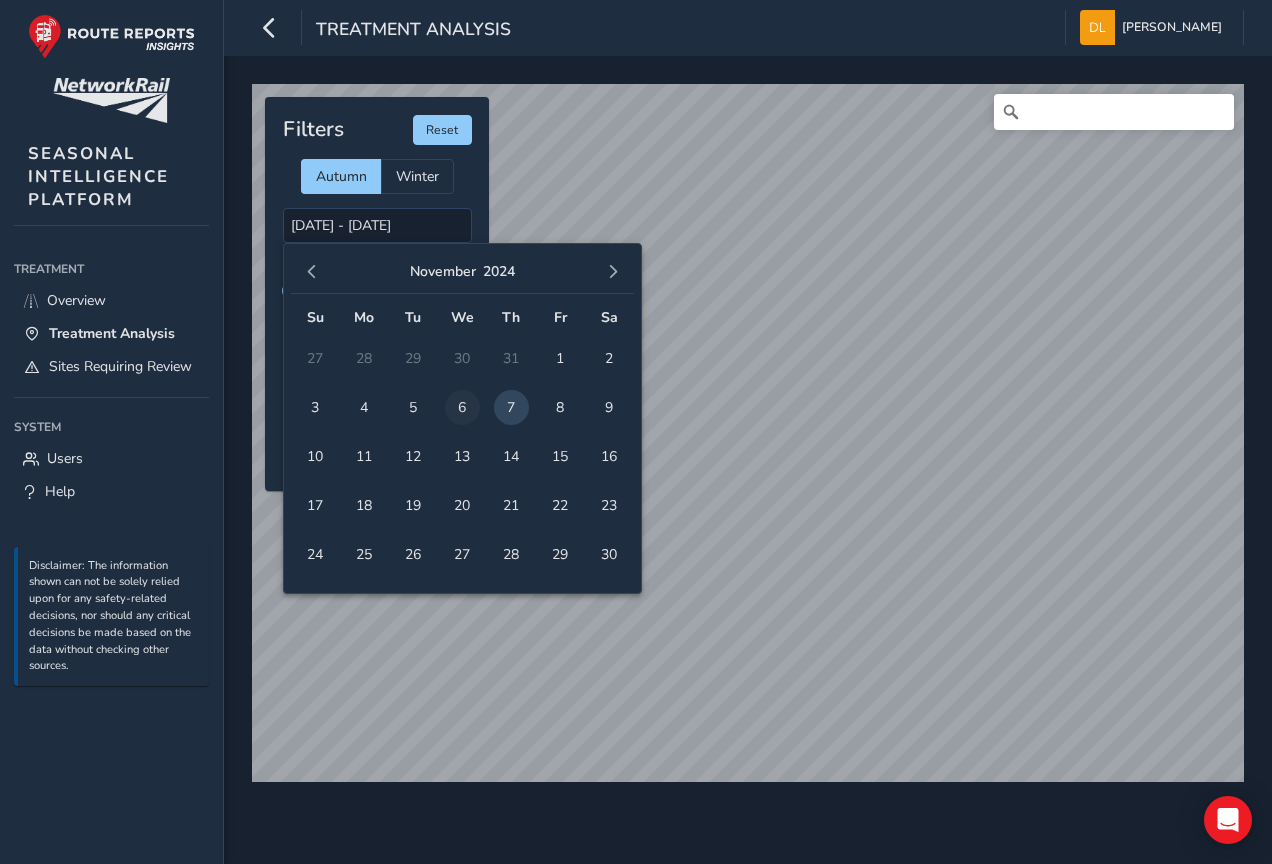 click on "6" at bounding box center [462, 407] 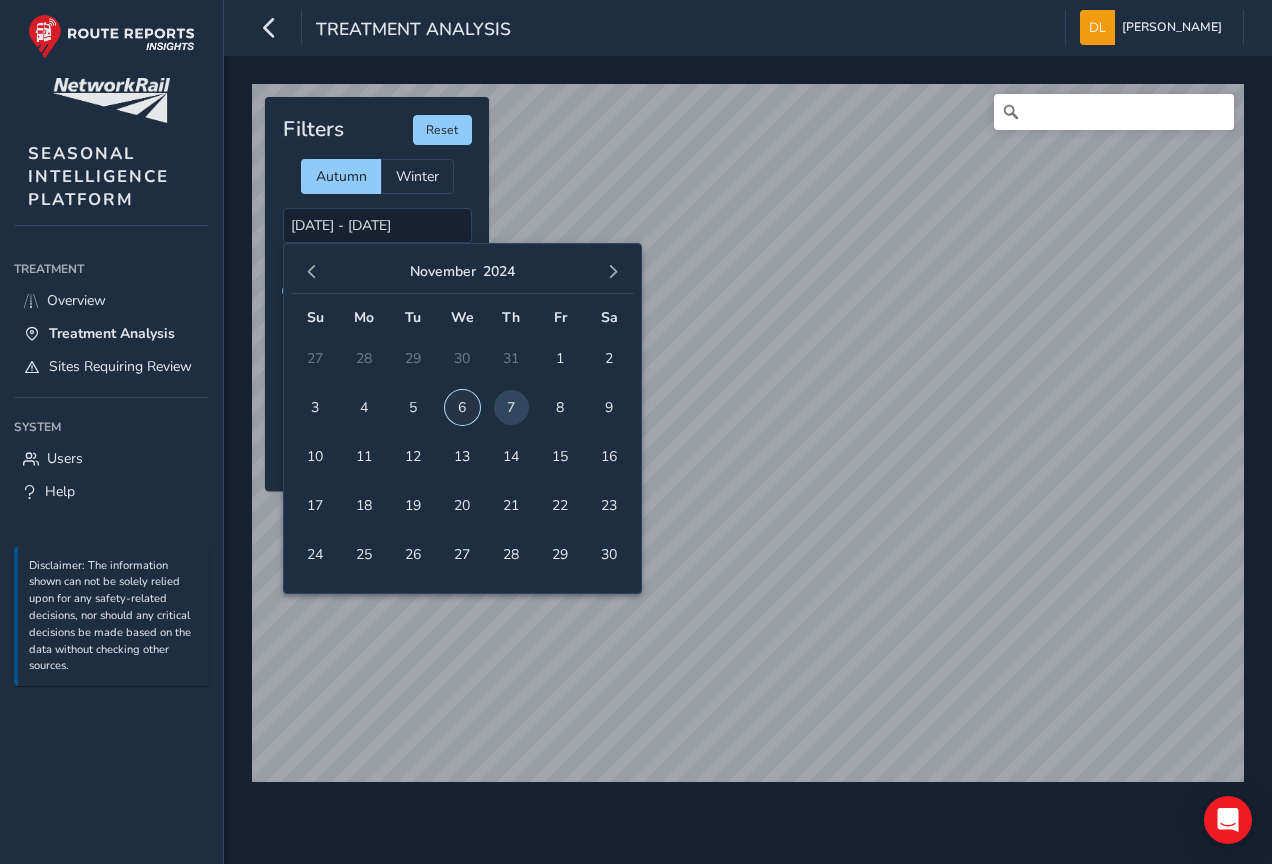 click on "6" at bounding box center (462, 407) 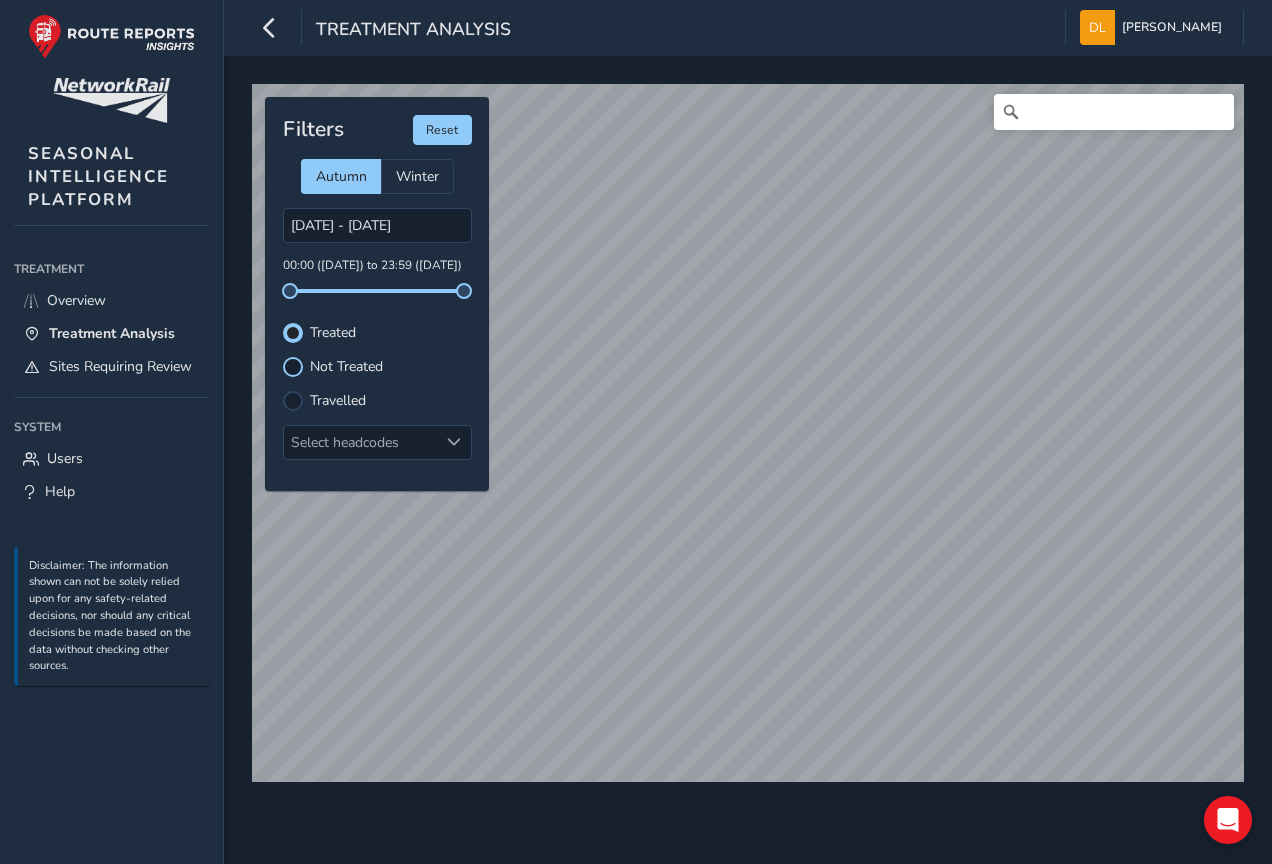 click at bounding box center [293, 367] 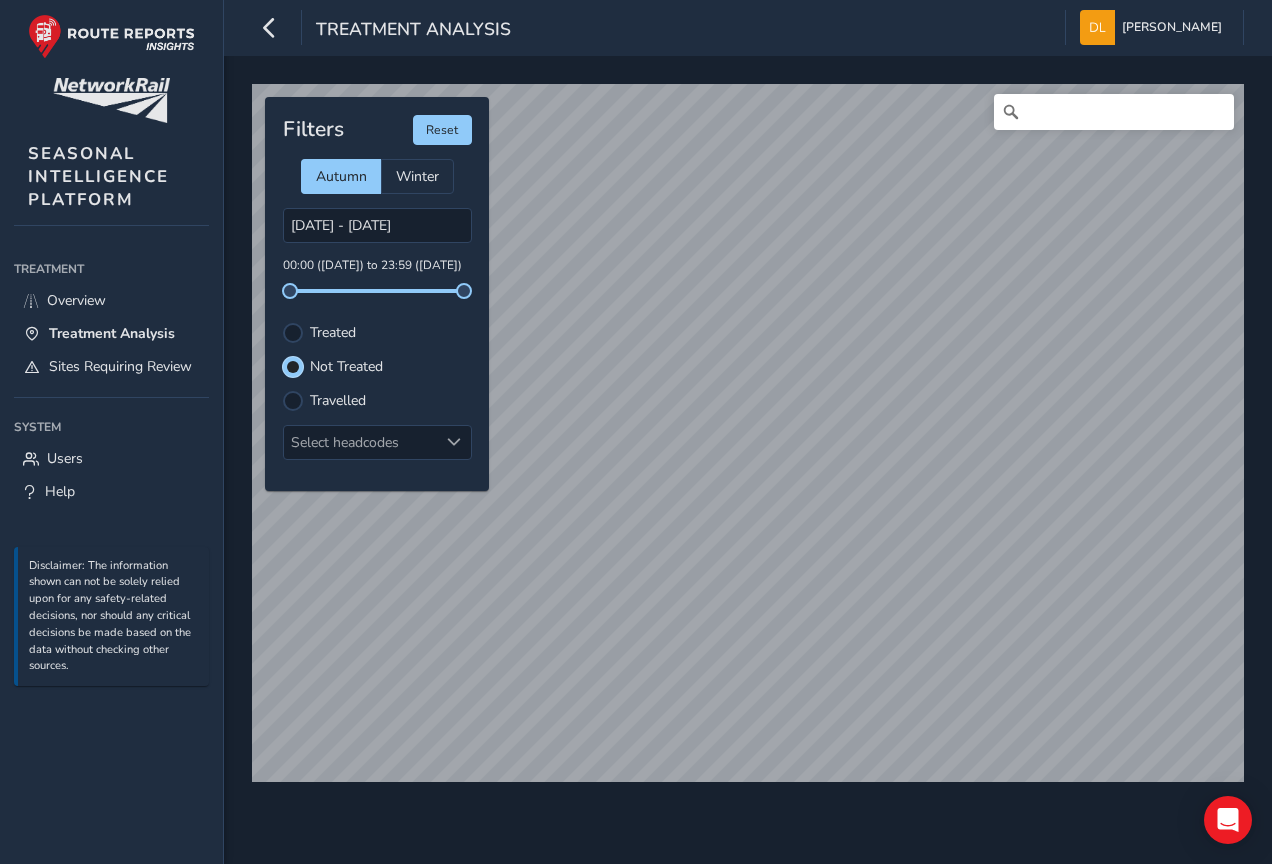 click on "Treated" at bounding box center (333, 333) 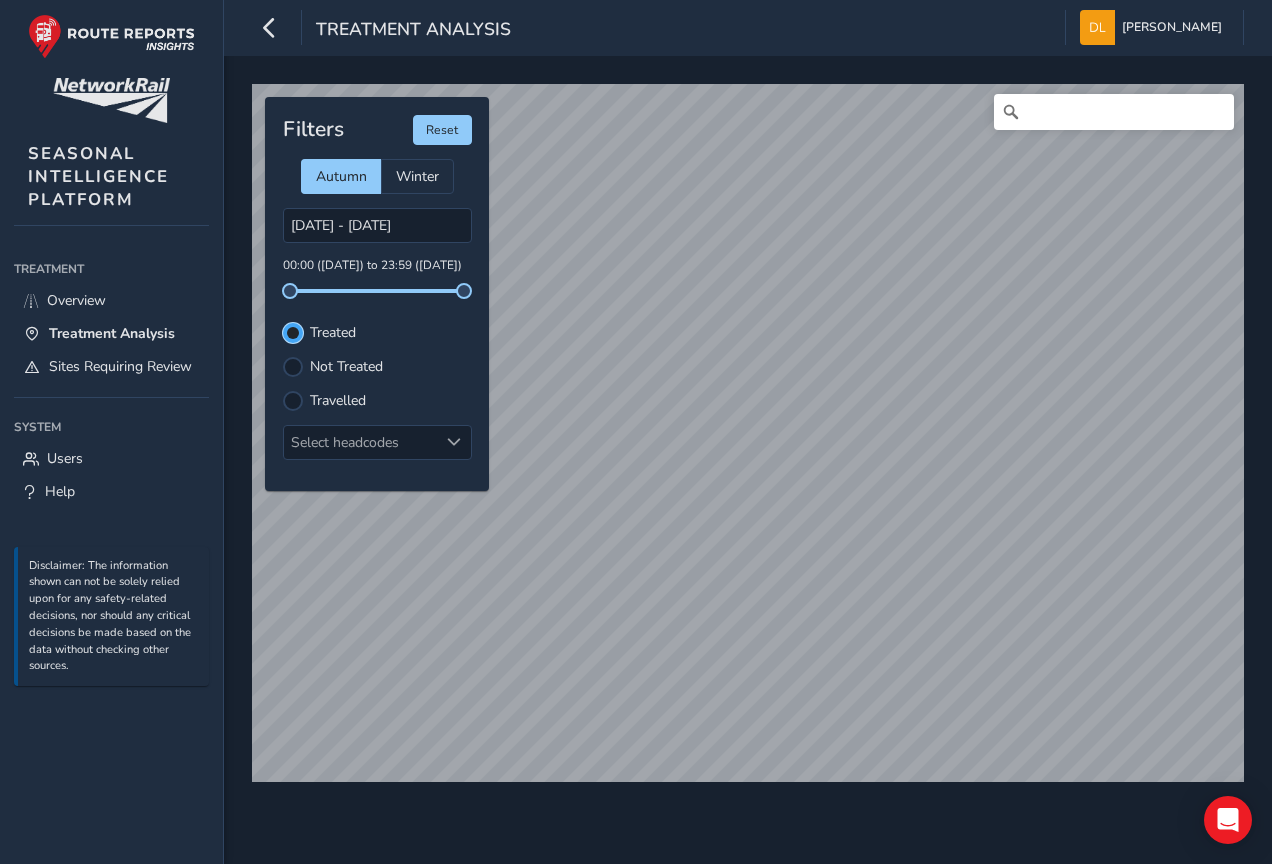 click at bounding box center [293, 333] 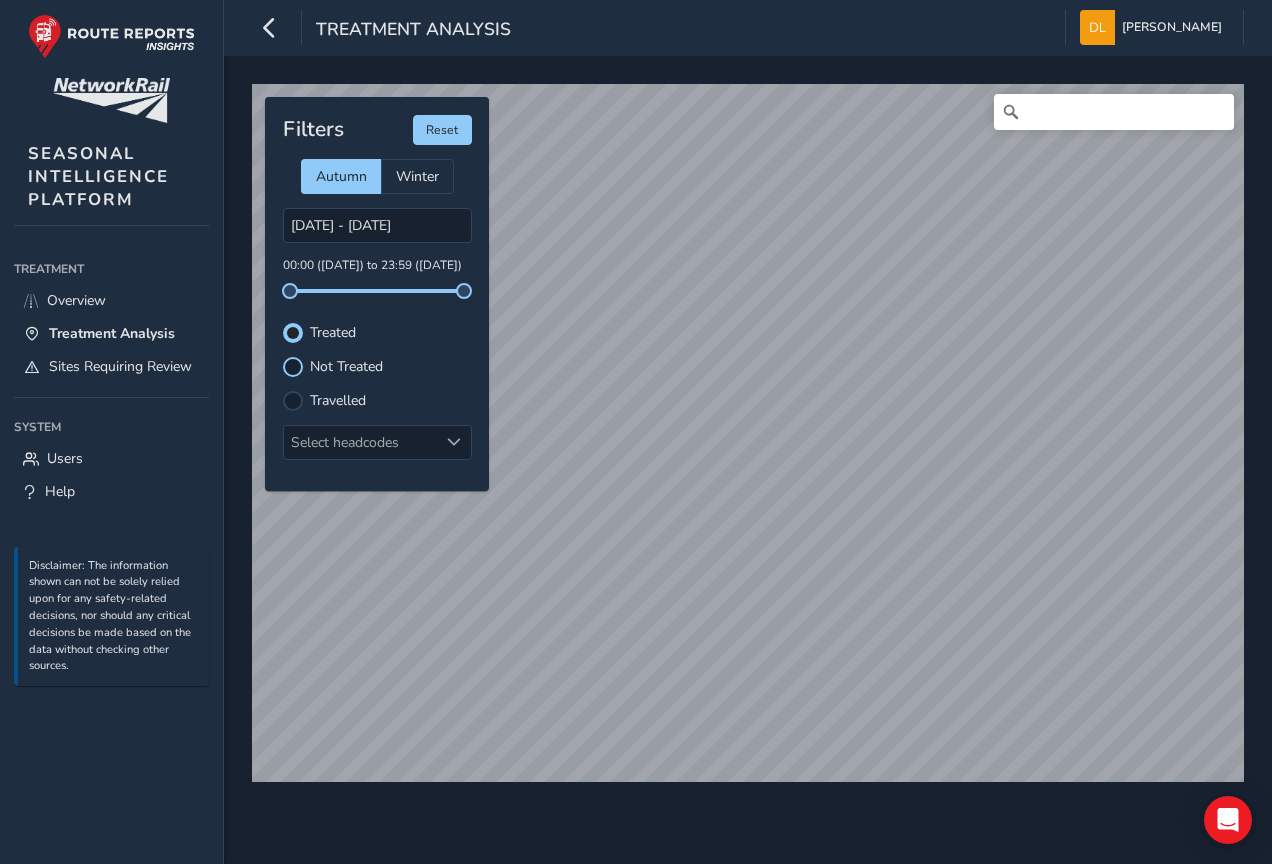 click at bounding box center (293, 367) 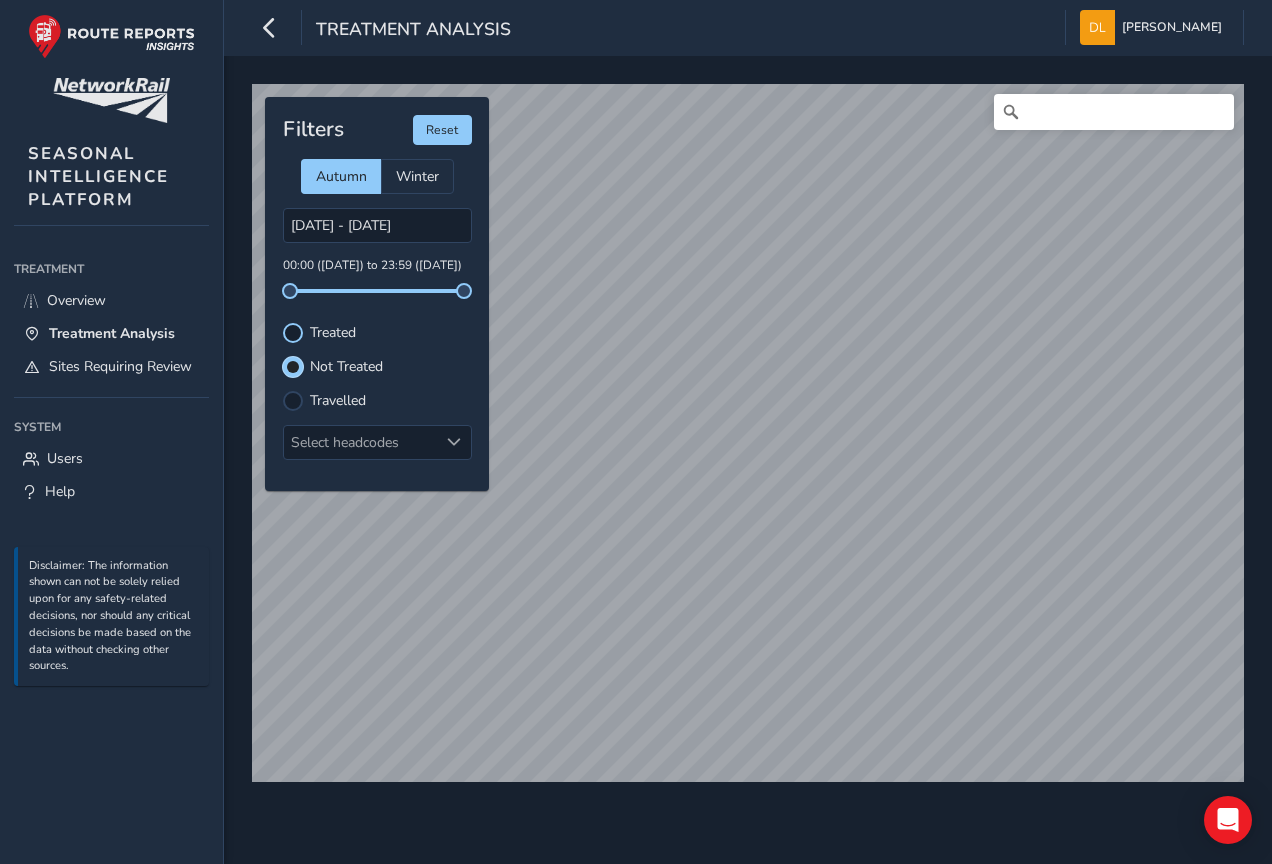 click at bounding box center [293, 333] 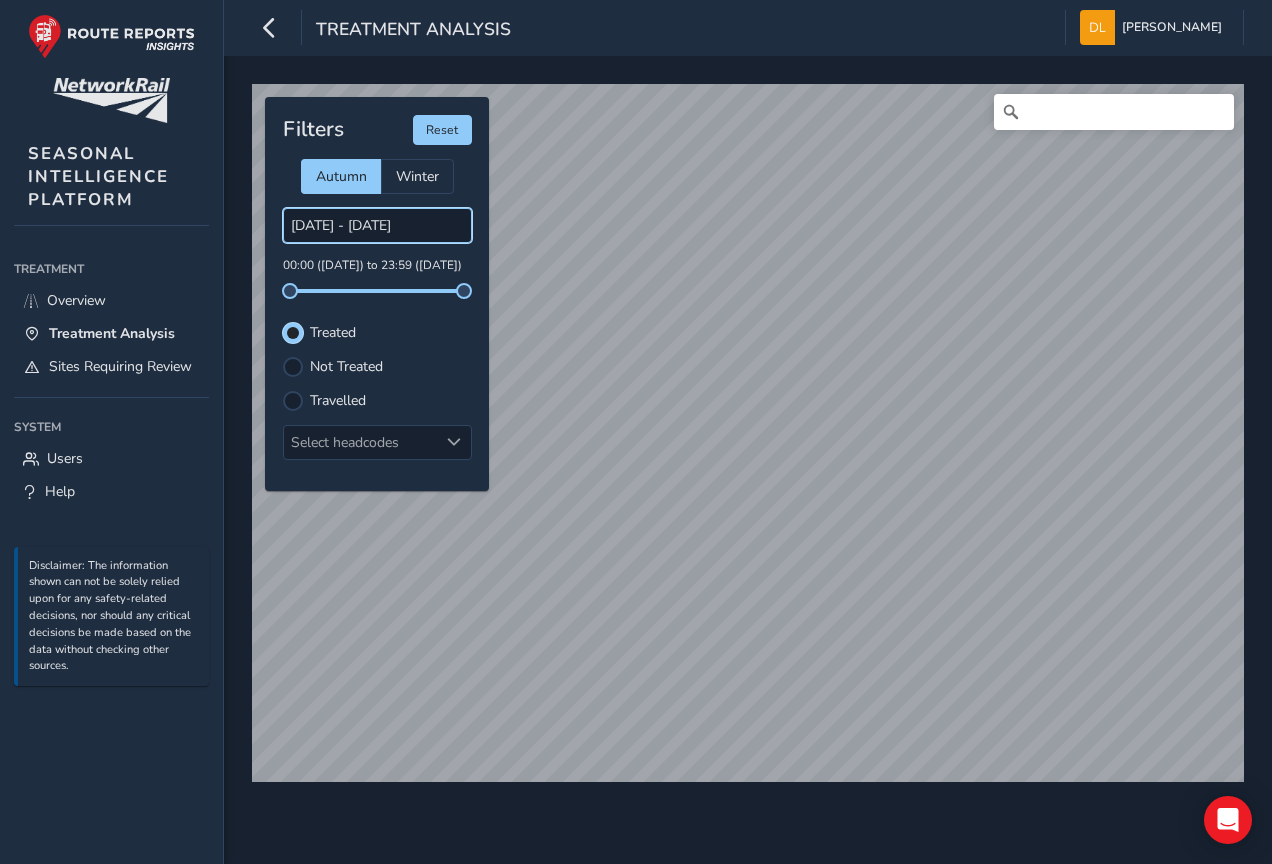 click on "[DATE] - [DATE]" at bounding box center [377, 225] 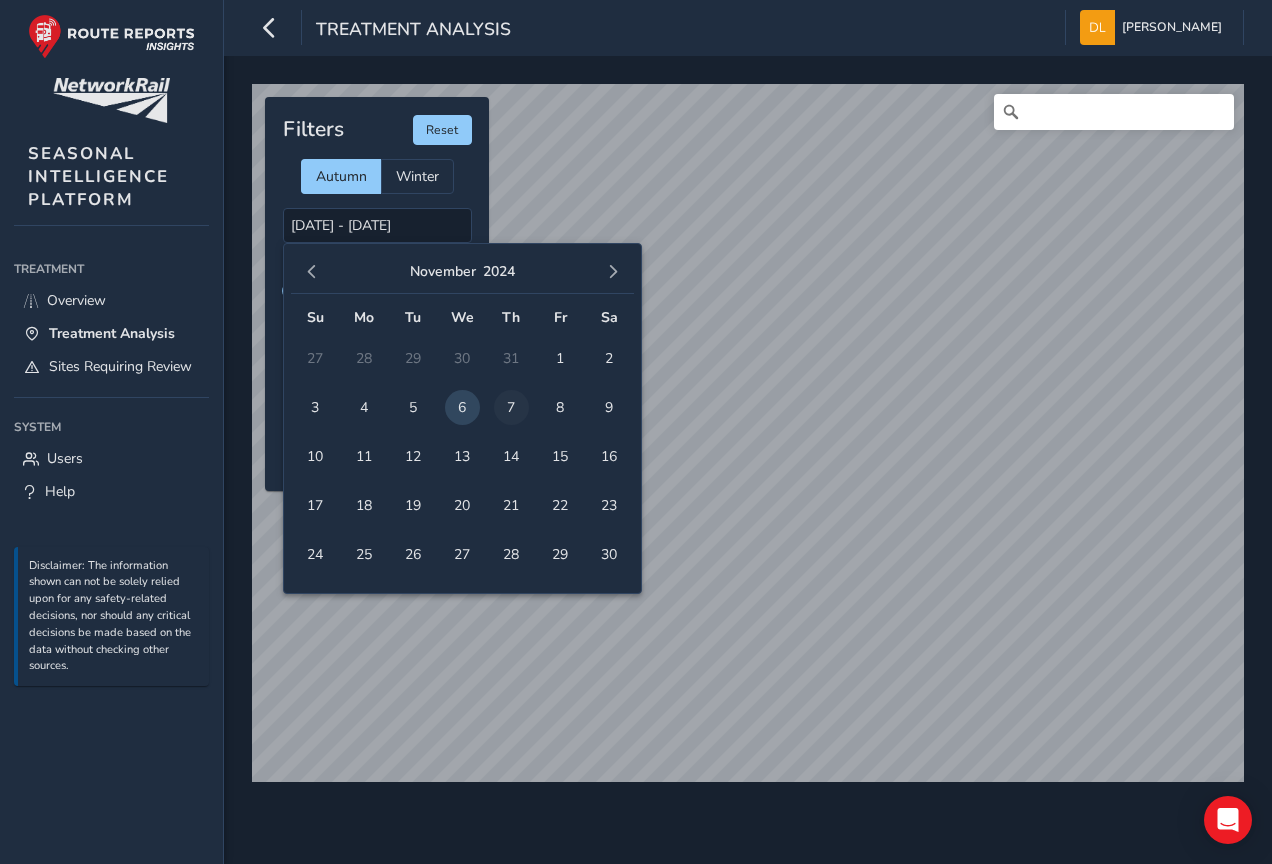 click on "7" at bounding box center [511, 407] 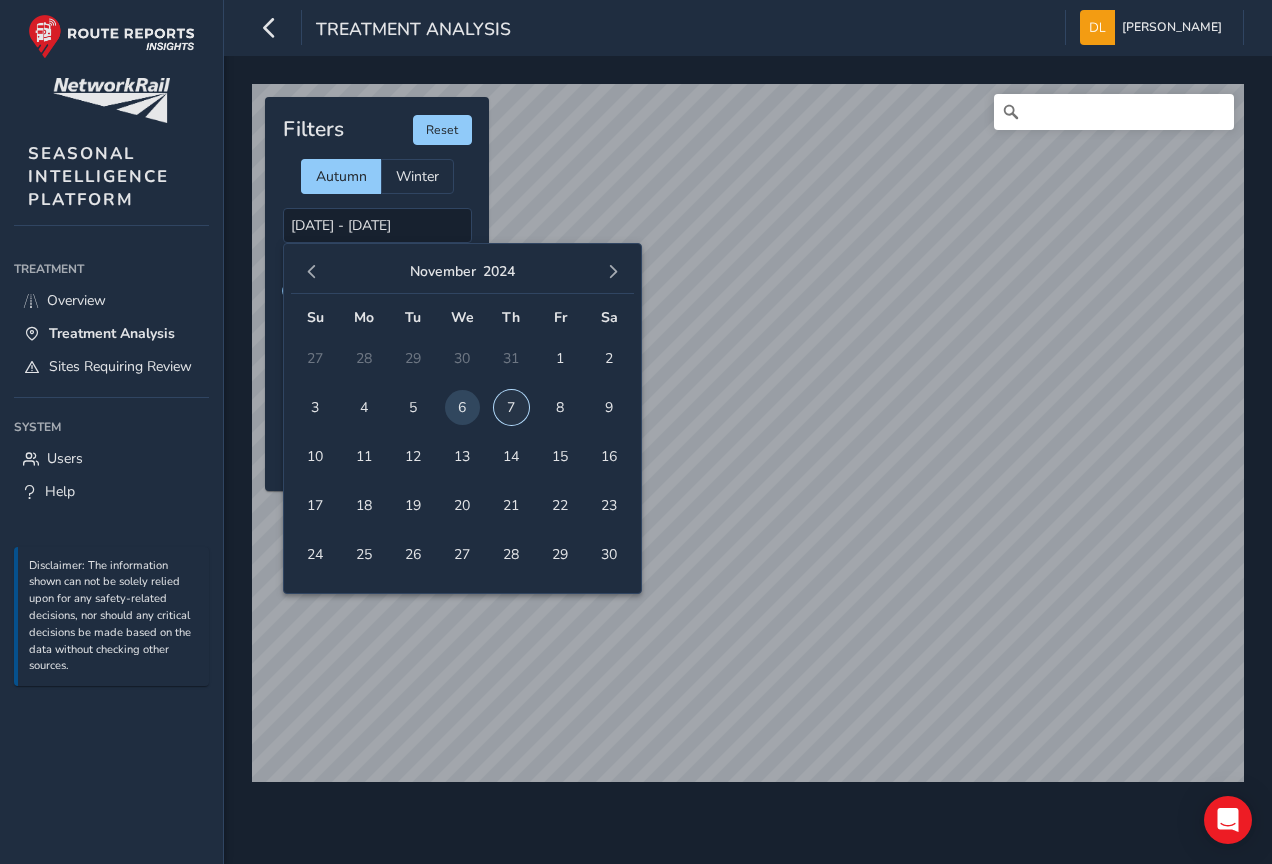 click on "7" at bounding box center (511, 407) 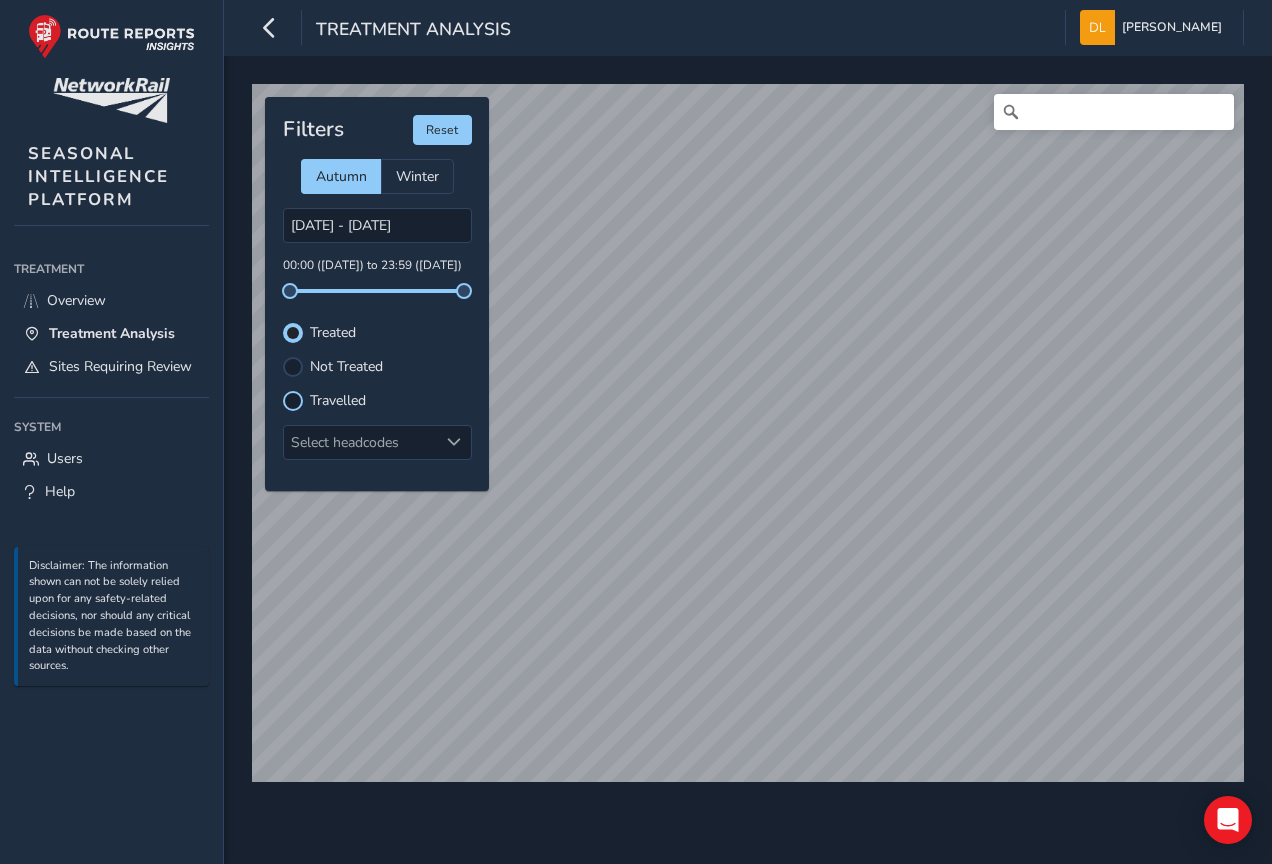 click at bounding box center [293, 401] 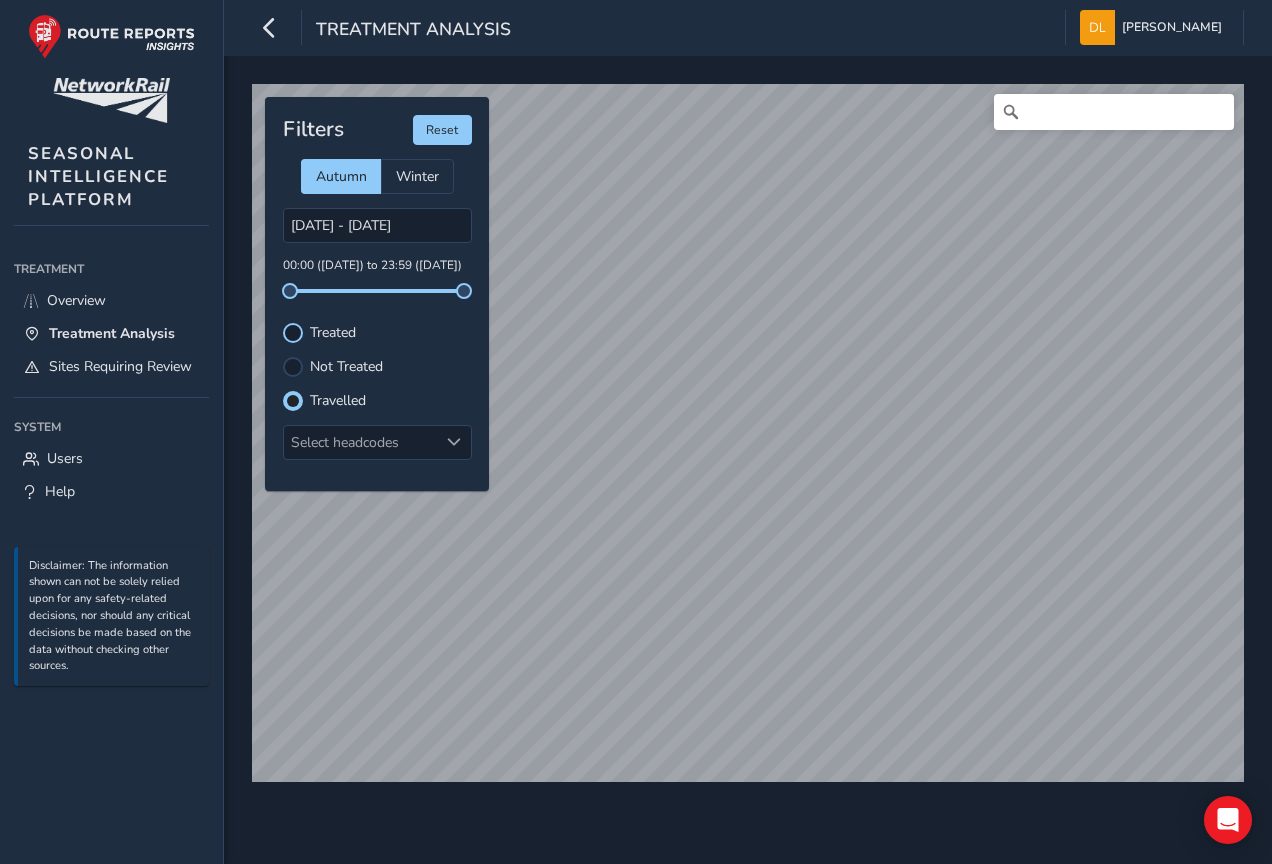 click at bounding box center [293, 333] 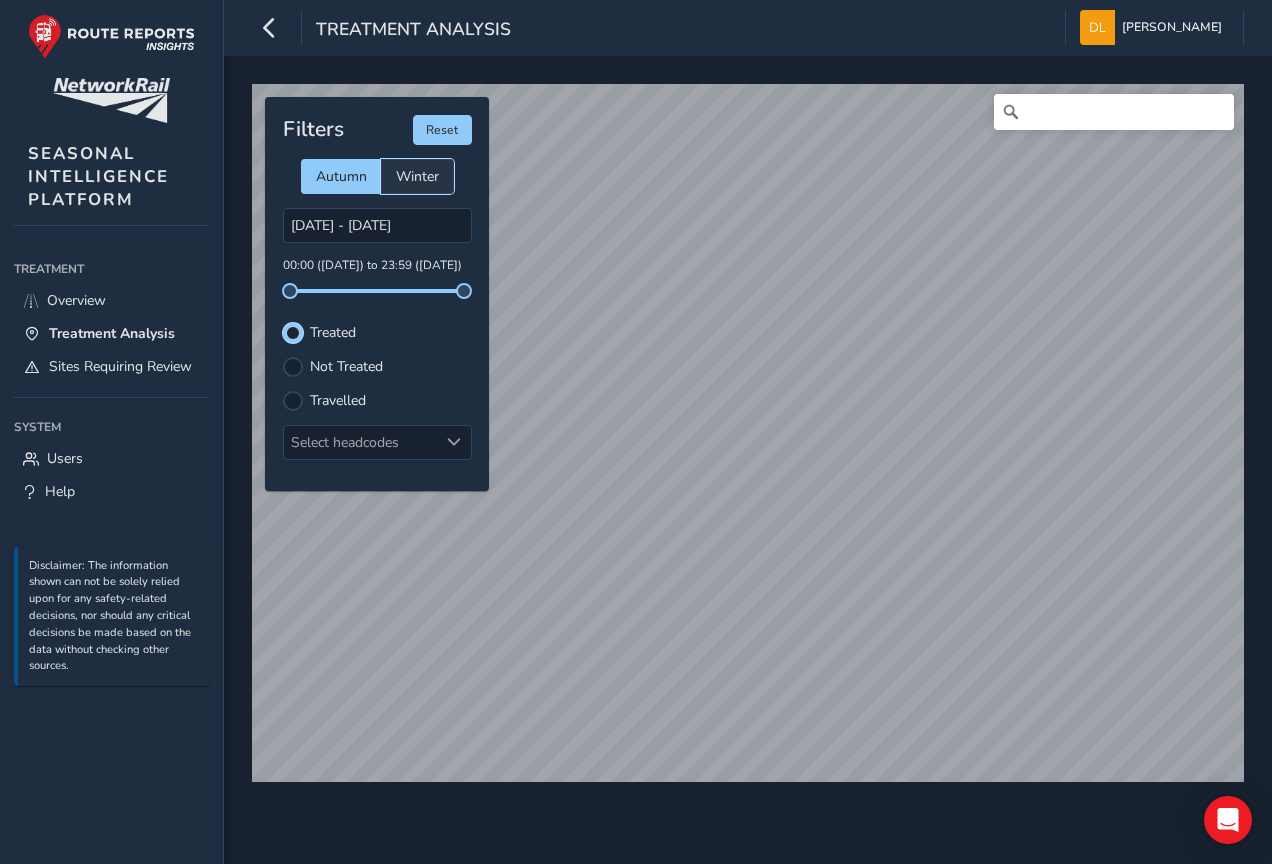 click on "Winter" at bounding box center [417, 176] 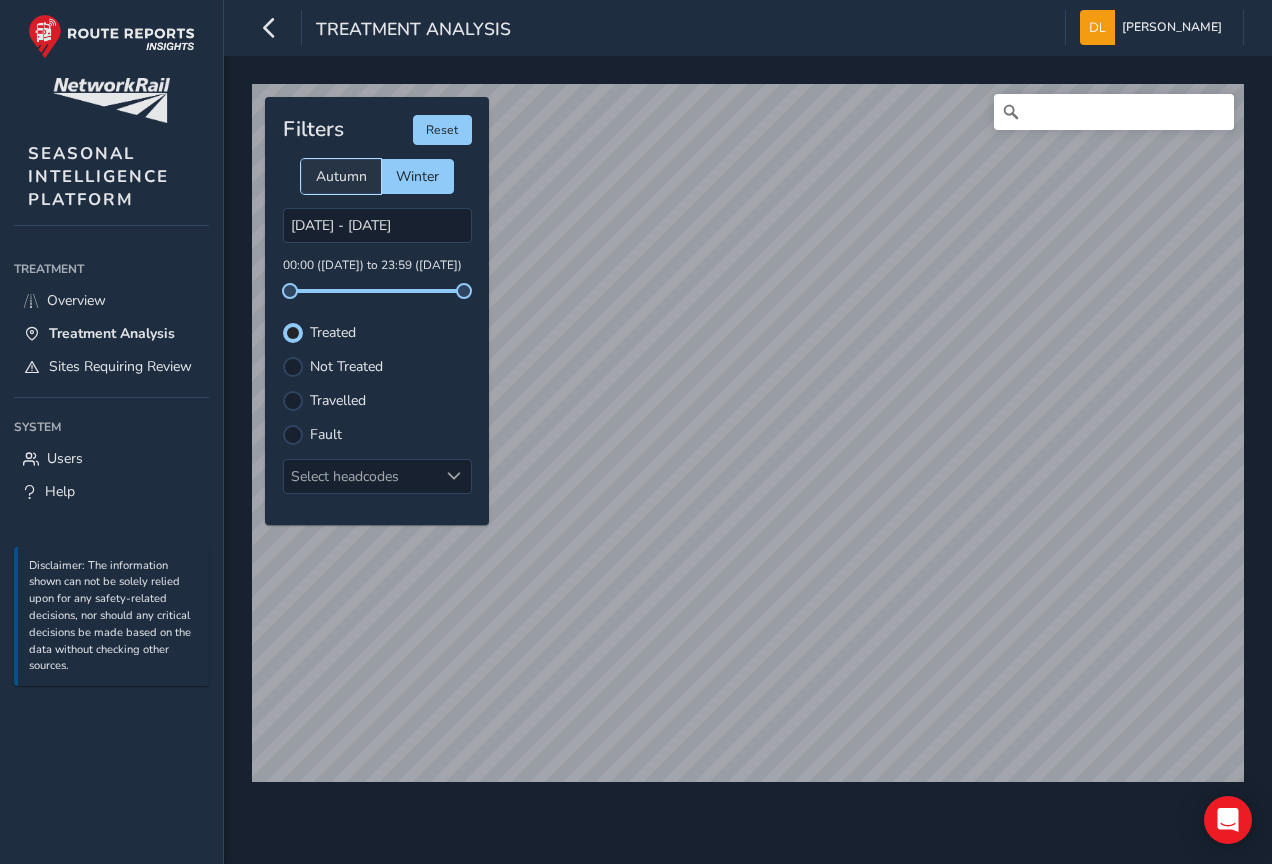 click on "Autumn" at bounding box center [341, 176] 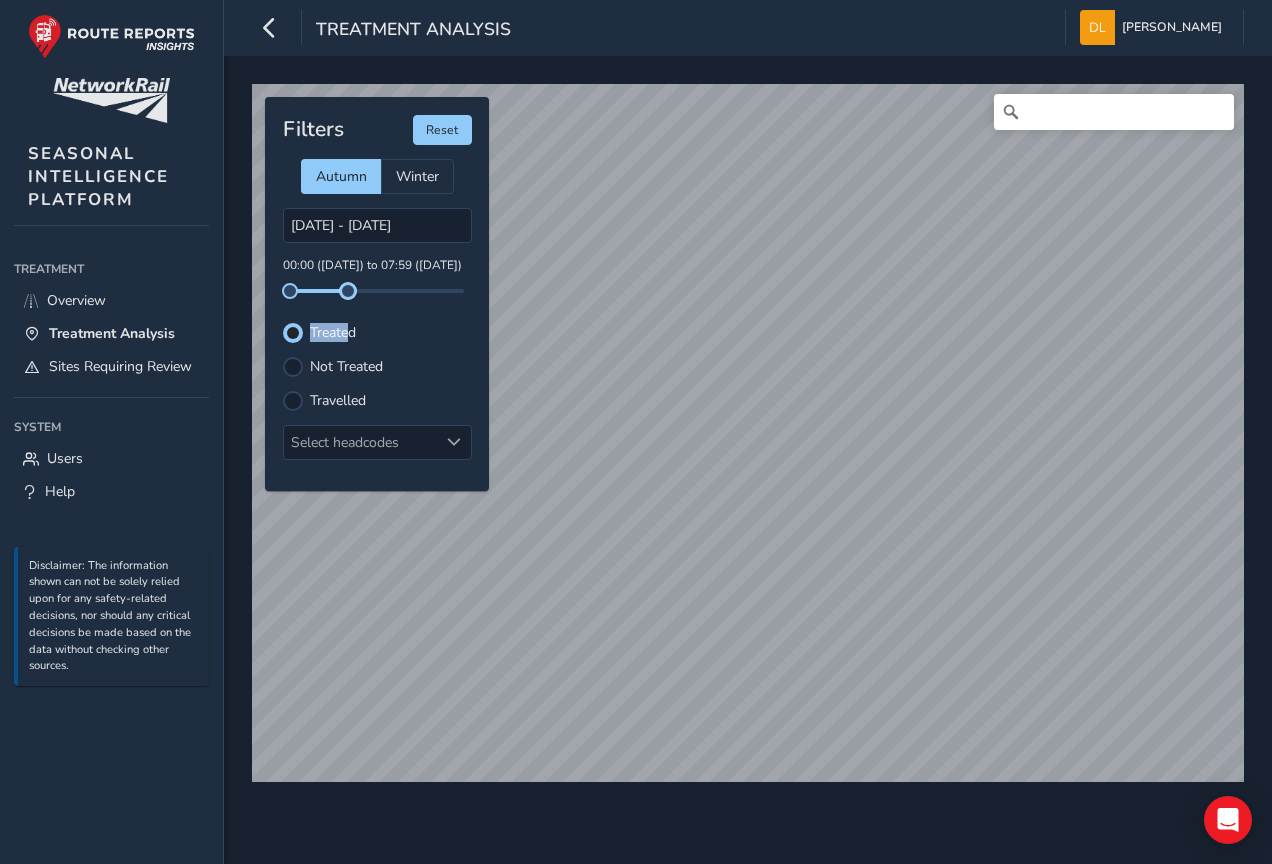 drag, startPoint x: 462, startPoint y: 289, endPoint x: 348, endPoint y: 303, distance: 114.85643 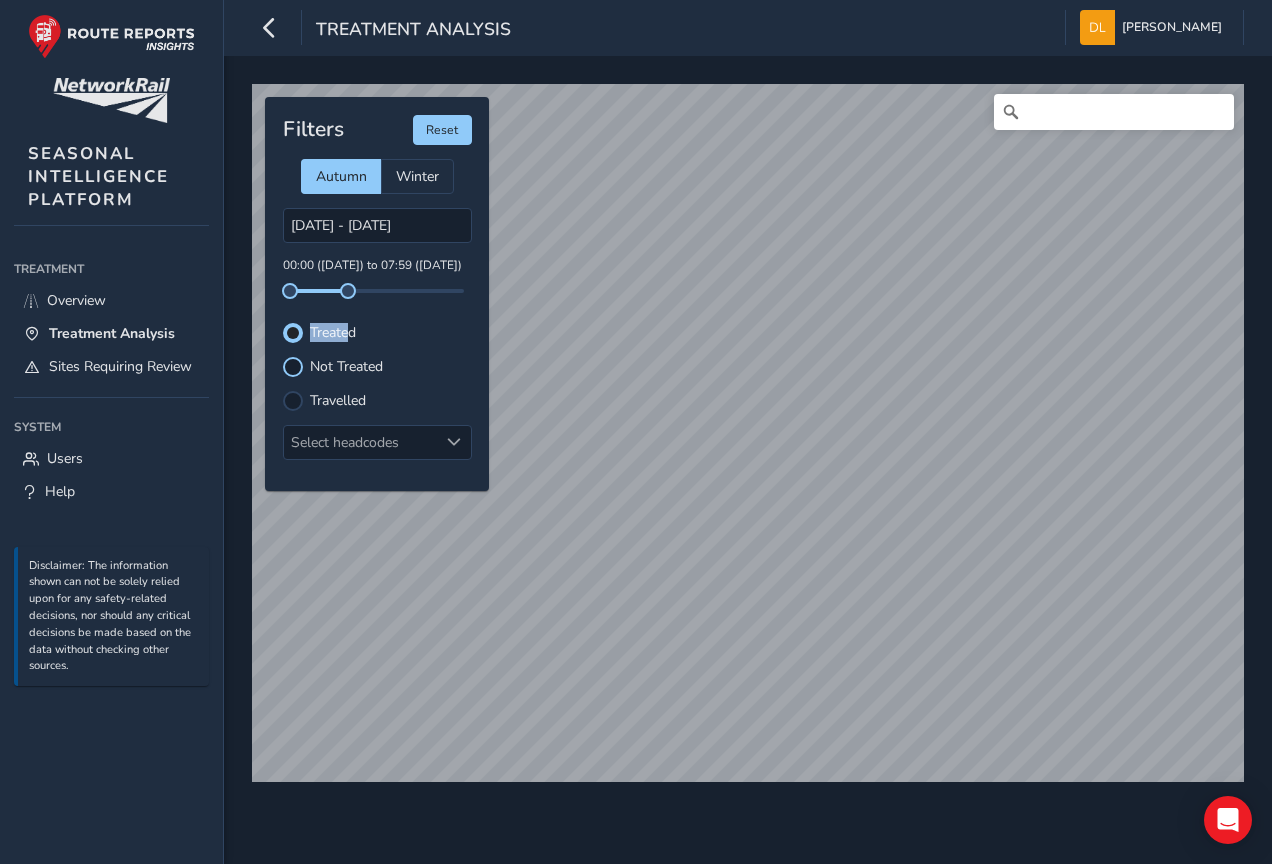 drag, startPoint x: 347, startPoint y: 303, endPoint x: 301, endPoint y: 362, distance: 74.8131 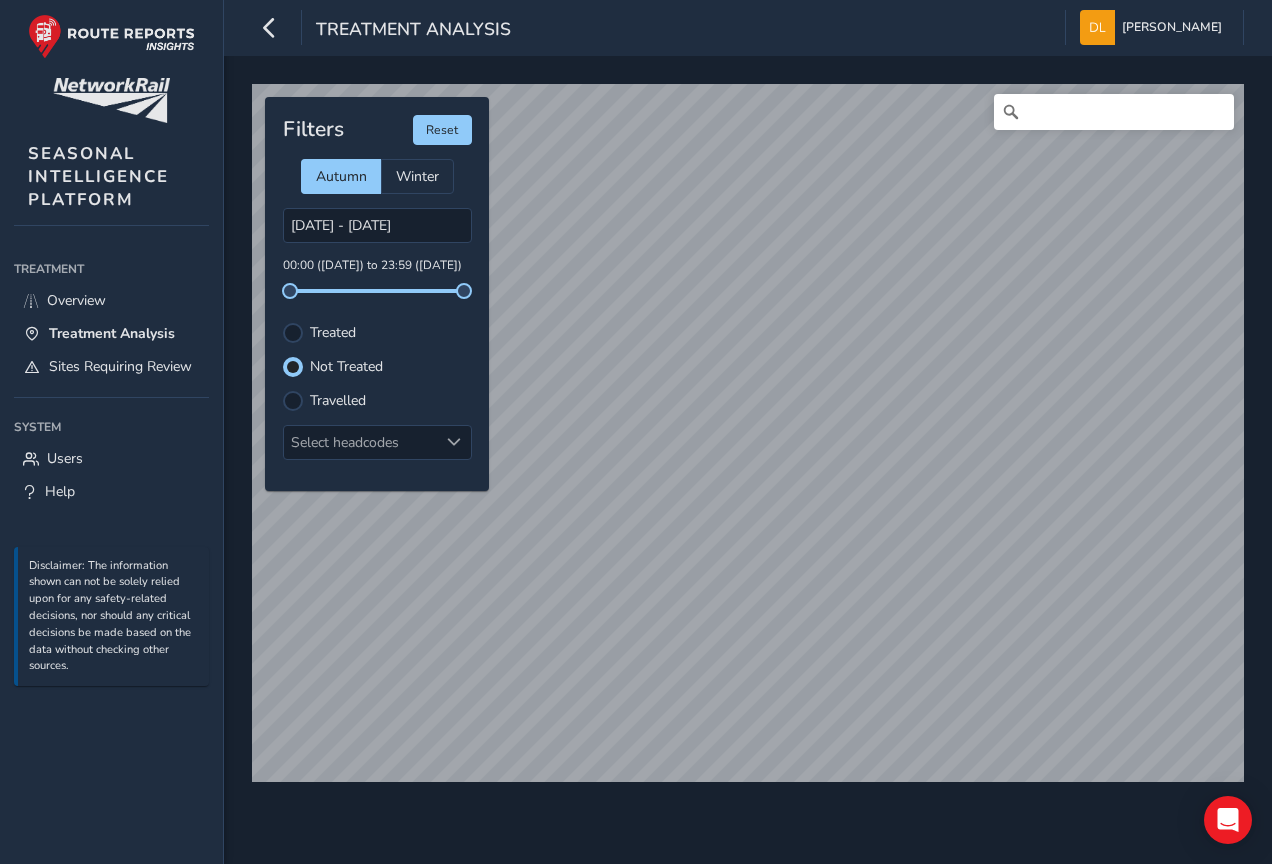 click on "Filters Reset Autumn Winter [DATE] - [DATE] 00:00 ([DATE]) to 23:59 ([DATE]) Treated Not Treated Travelled Select headcodes" at bounding box center (377, 294) 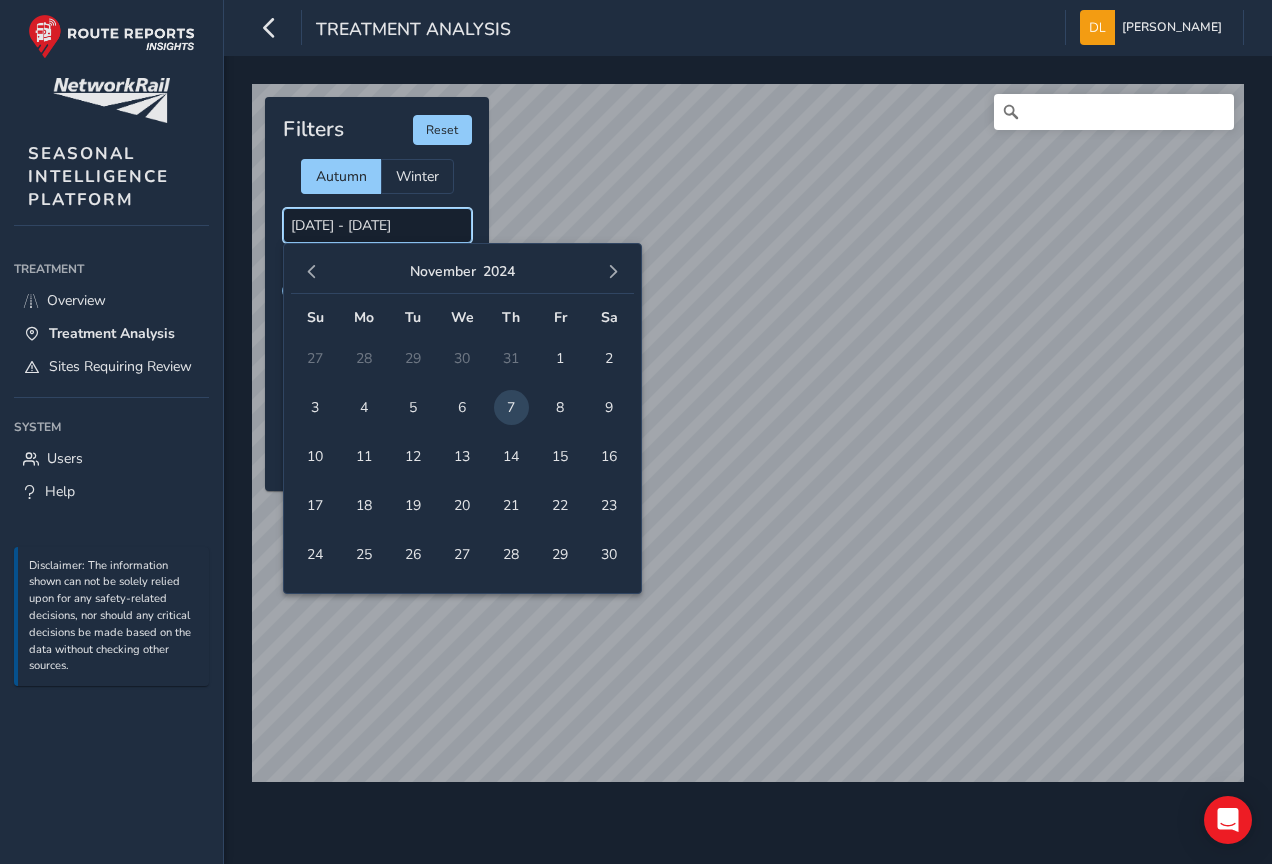 click on "[DATE] - [DATE]" at bounding box center [377, 225] 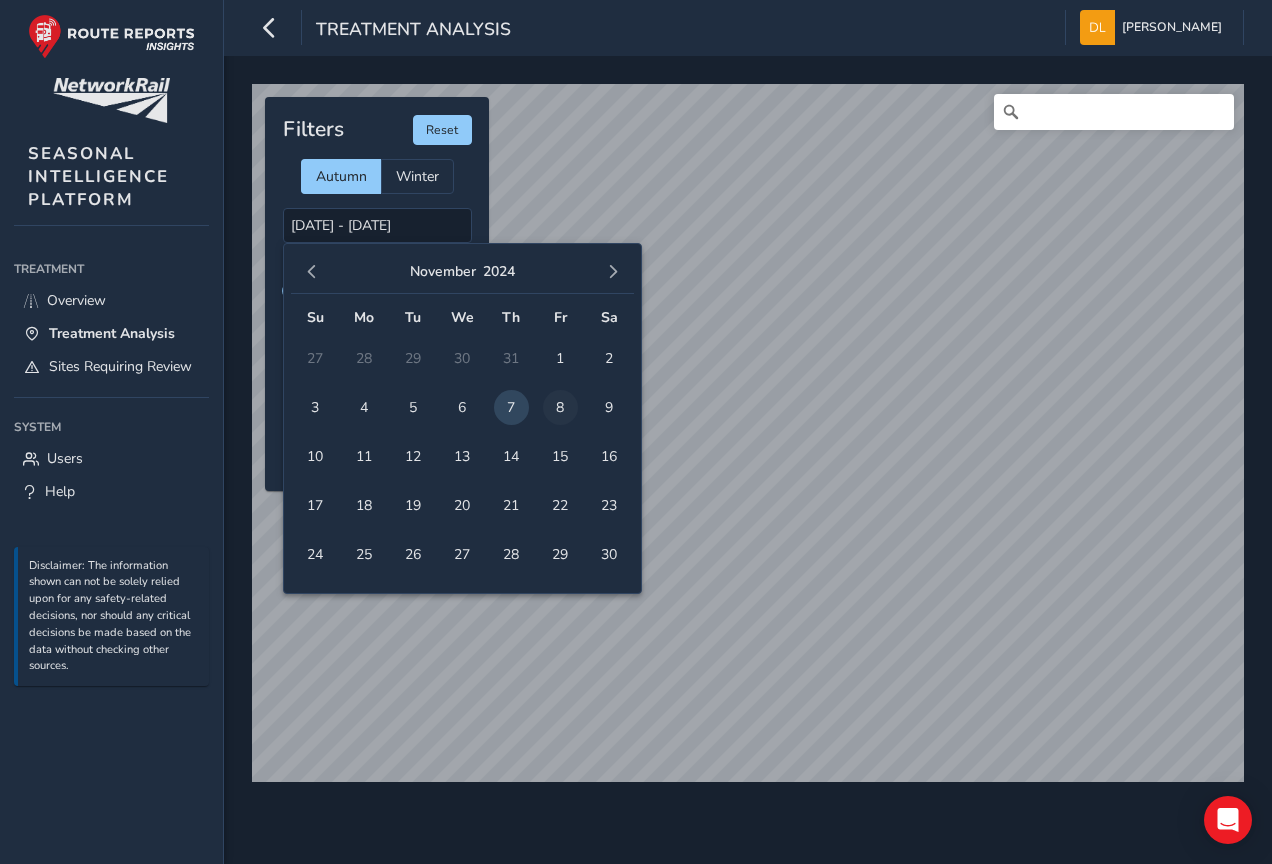 click on "8" at bounding box center [560, 407] 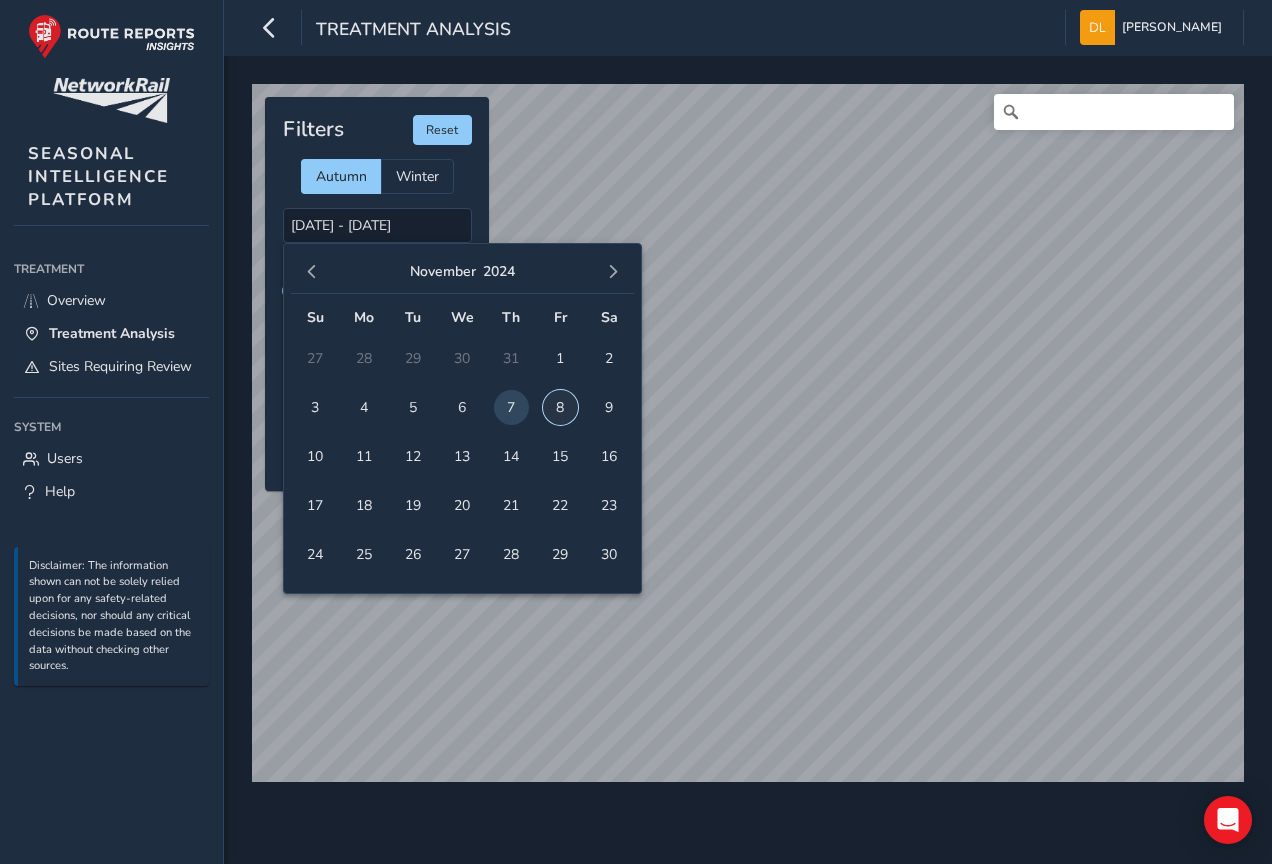 click on "8" at bounding box center (560, 407) 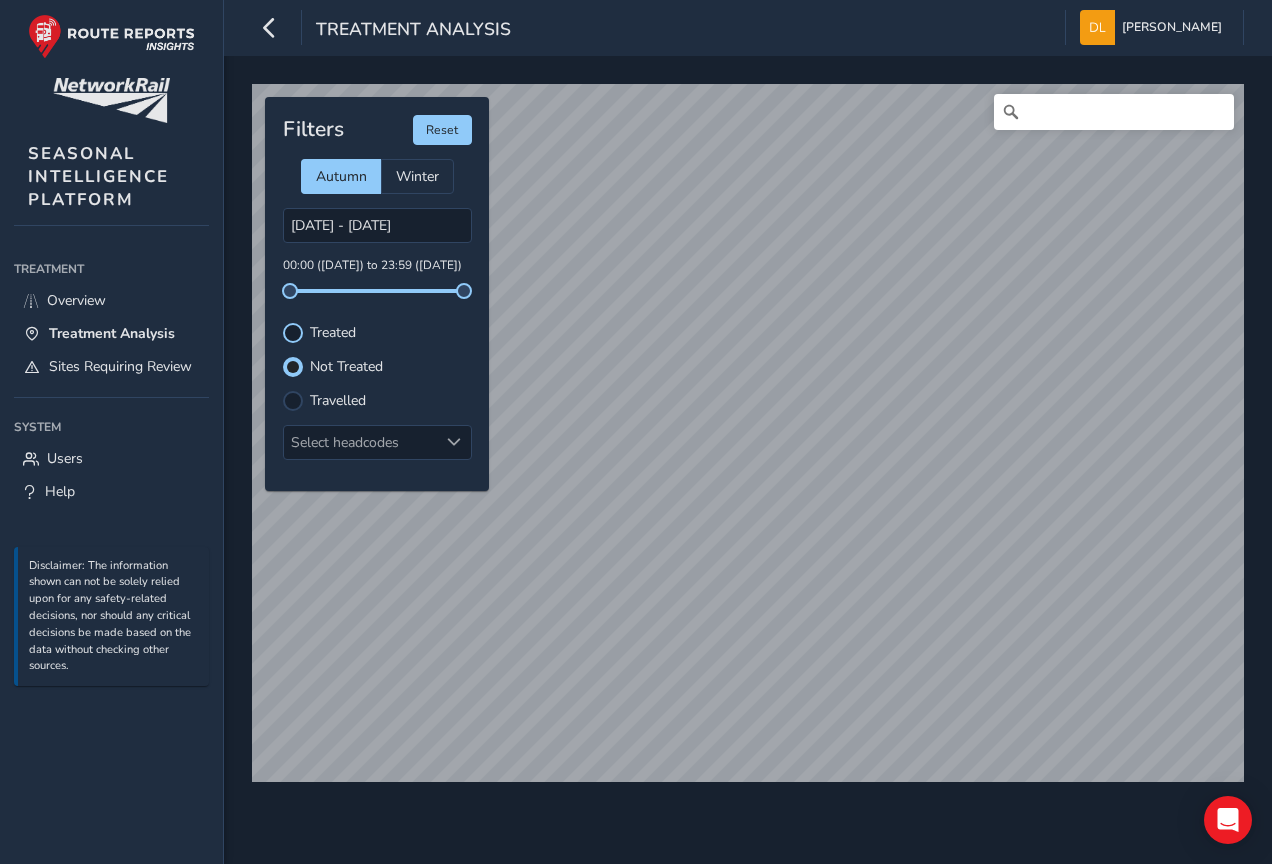click at bounding box center (293, 333) 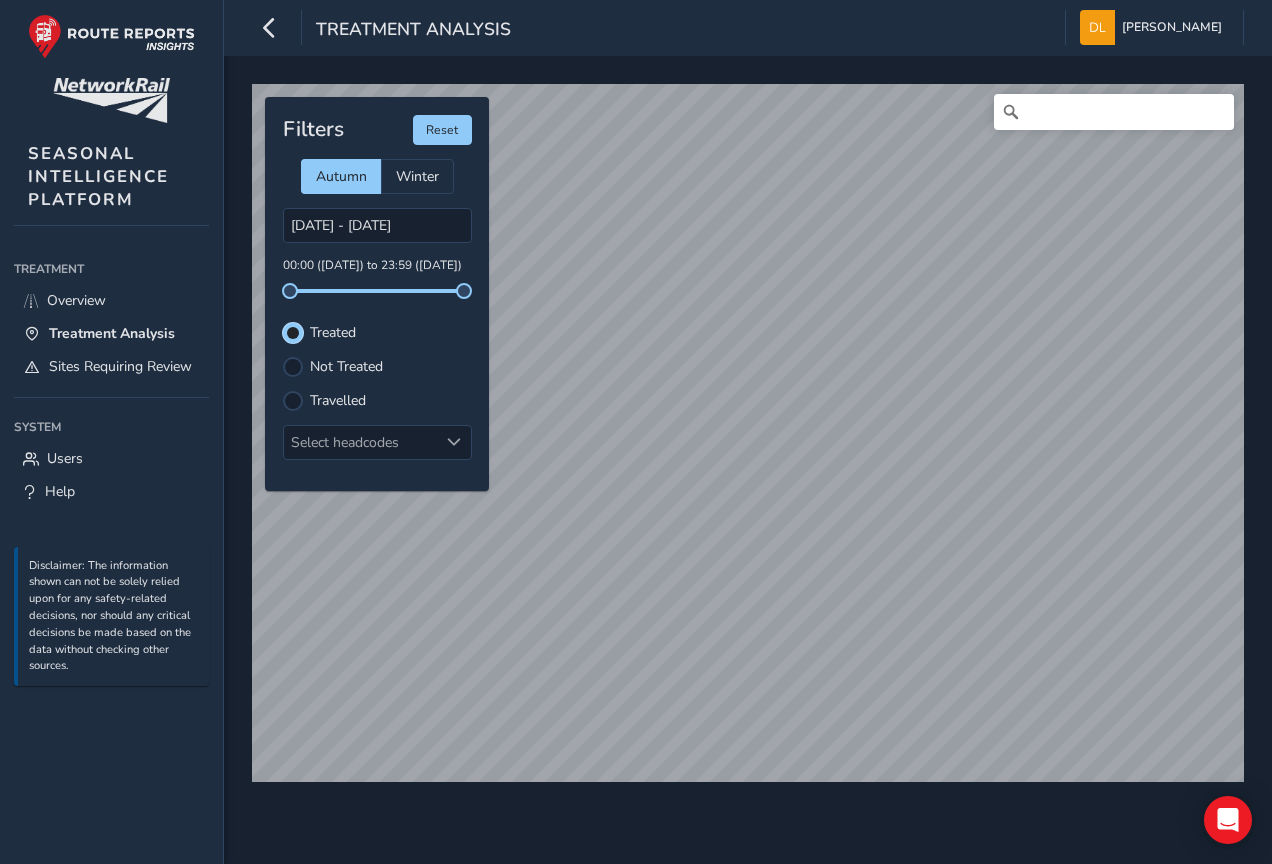 click on "Filters Reset Autumn Winter [DATE] - [DATE] 00:00 ([DATE]) to 23:59 ([DATE]) Treated Not Treated Travelled Select headcodes" at bounding box center (377, 294) 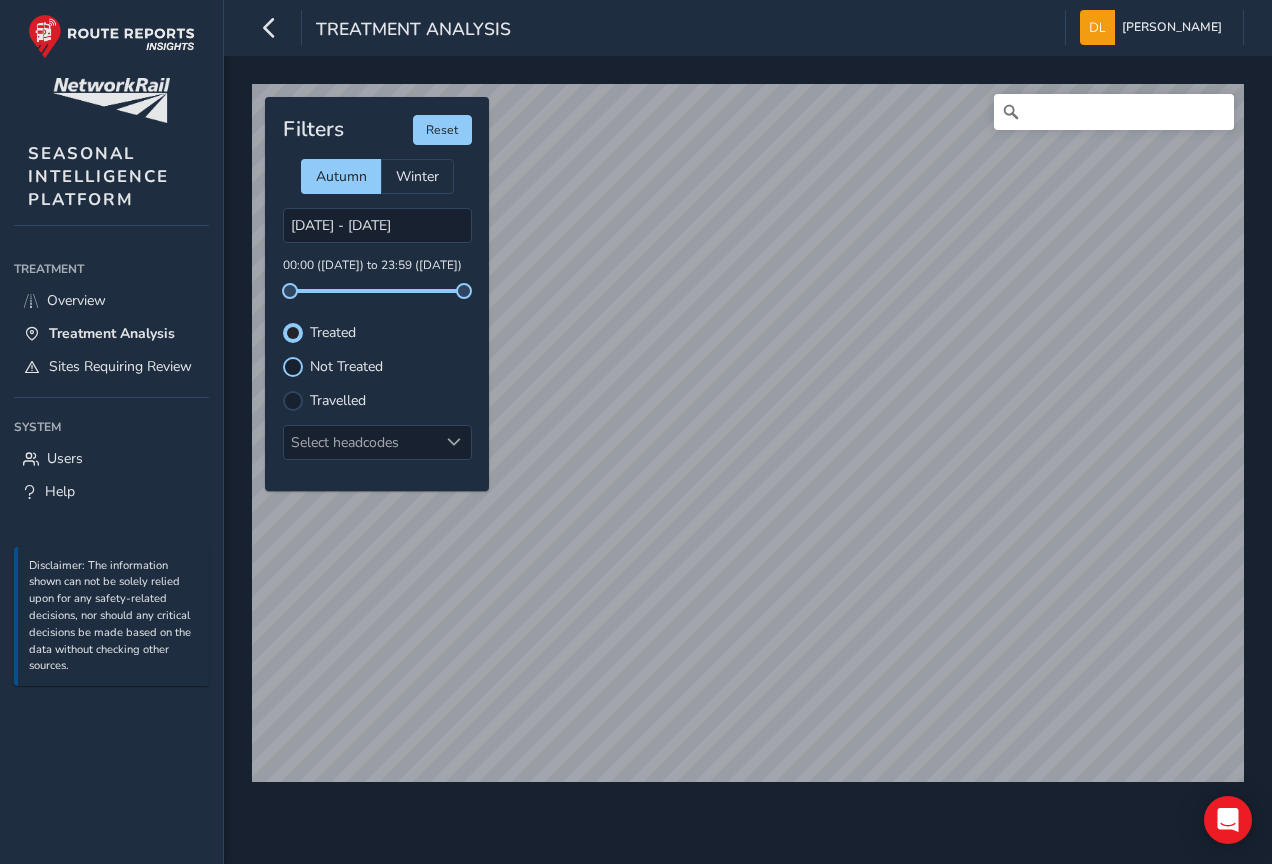 click at bounding box center [293, 367] 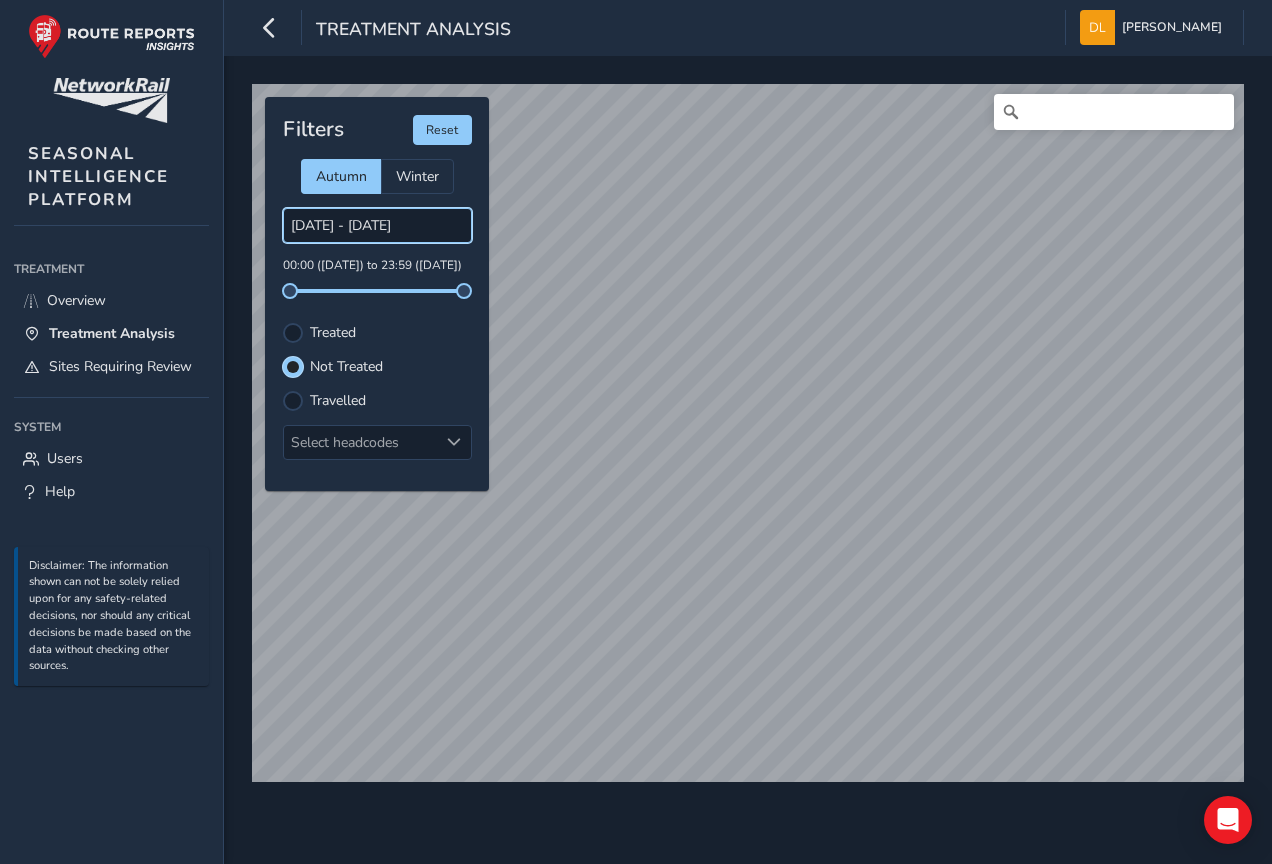 click on "[DATE] - [DATE]" at bounding box center (377, 225) 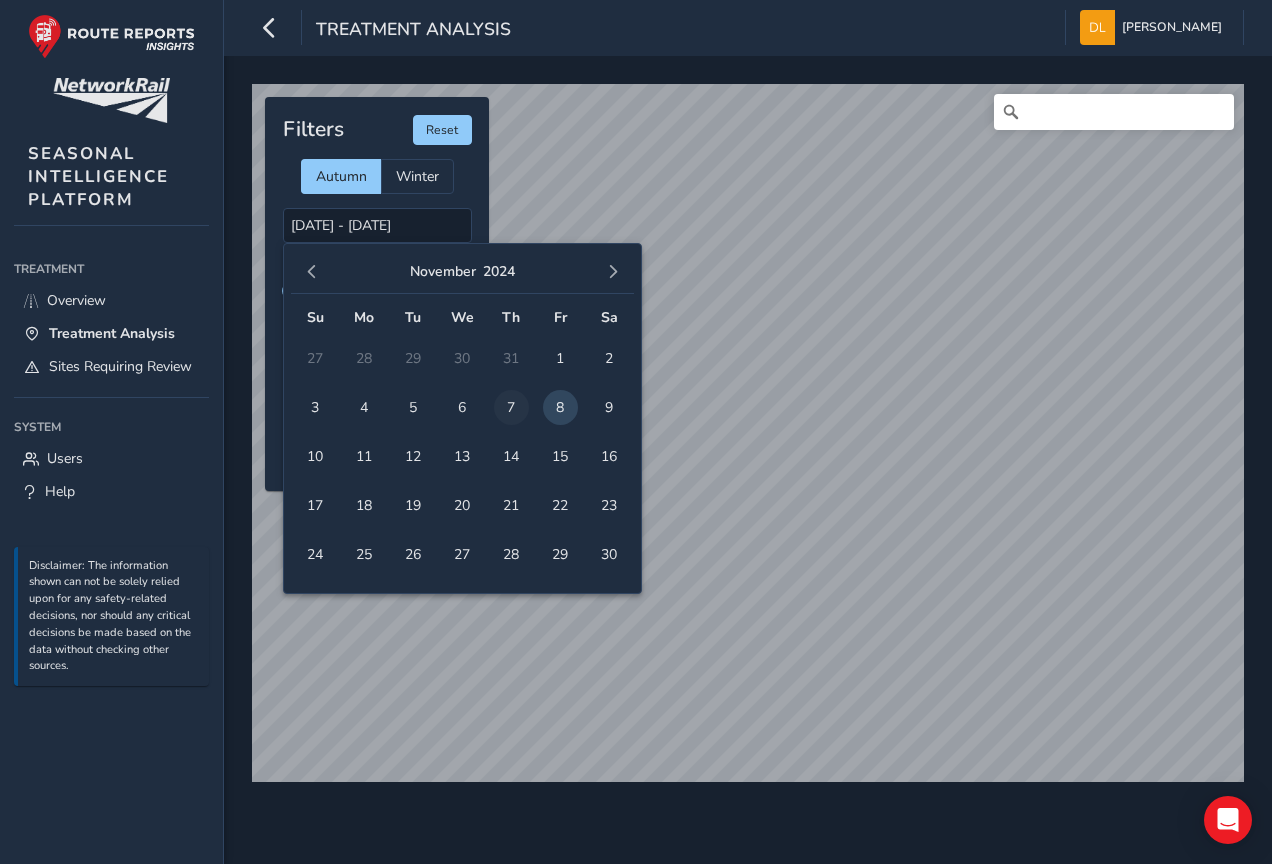 click on "7" at bounding box center (511, 407) 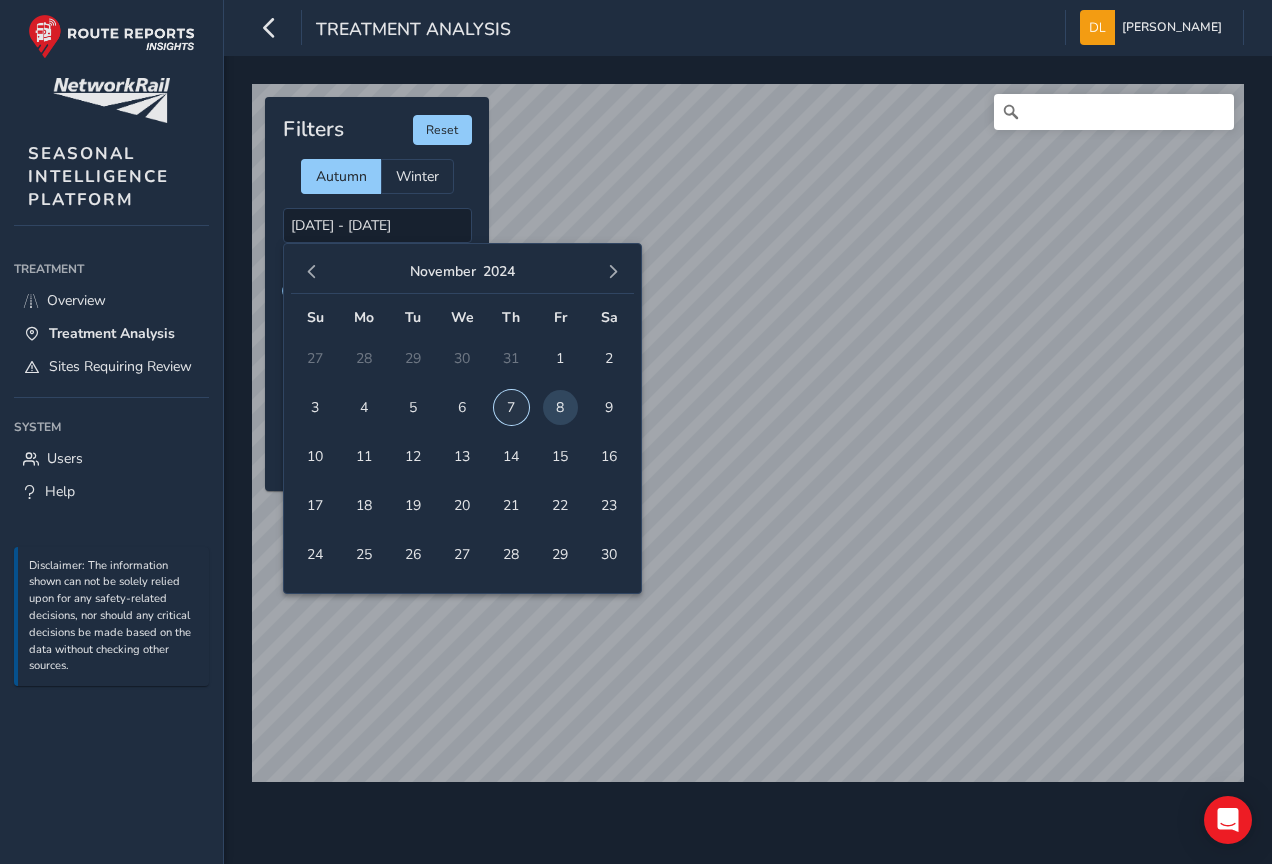 click on "7" at bounding box center (511, 407) 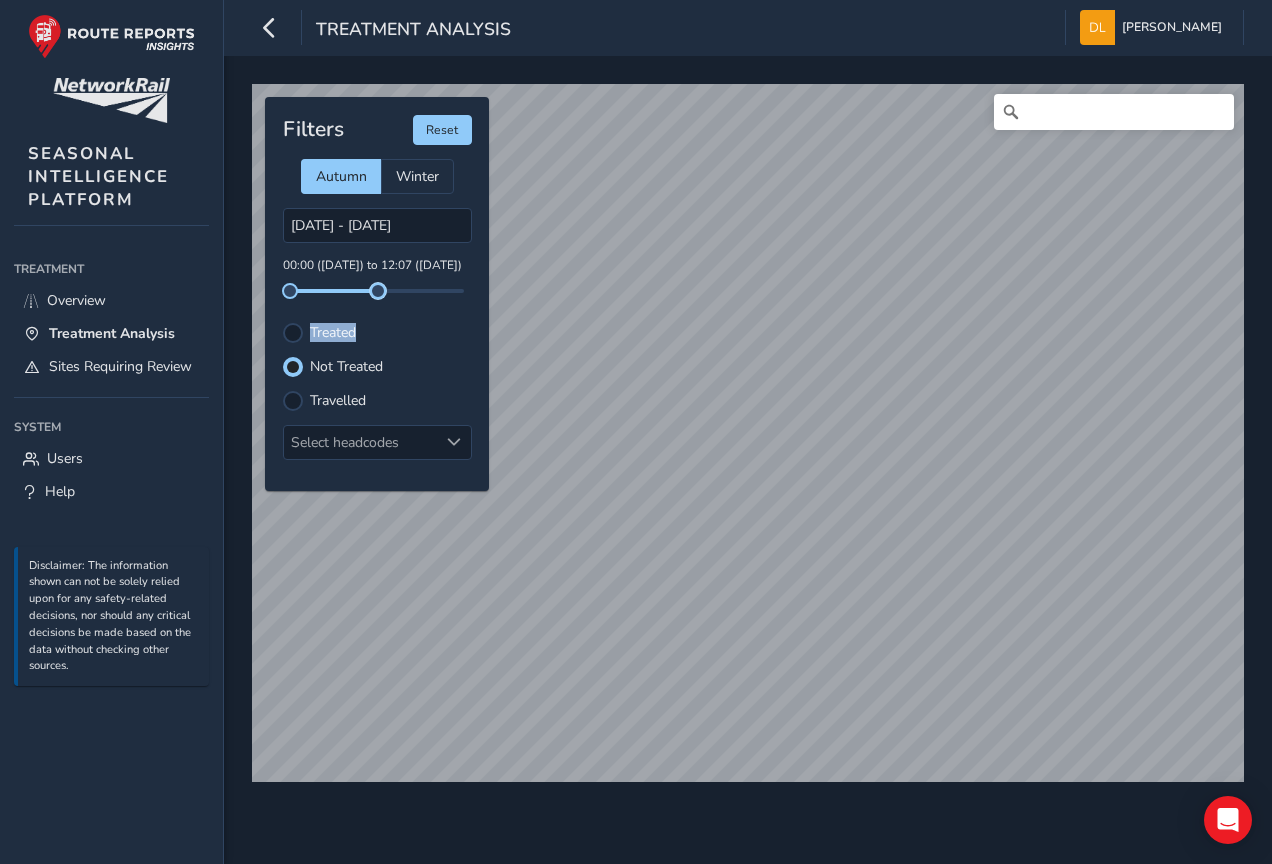 drag, startPoint x: 462, startPoint y: 285, endPoint x: 378, endPoint y: 302, distance: 85.70297 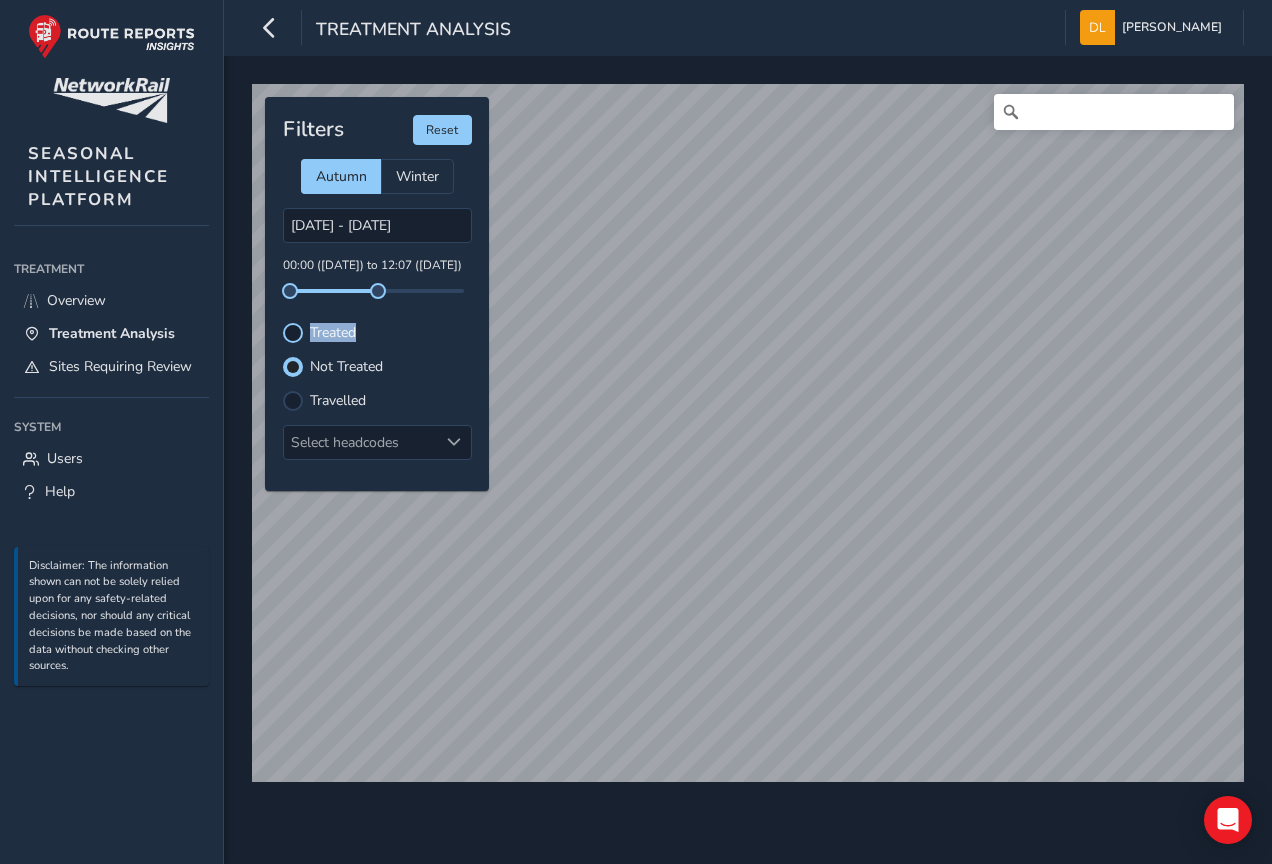 click at bounding box center (293, 333) 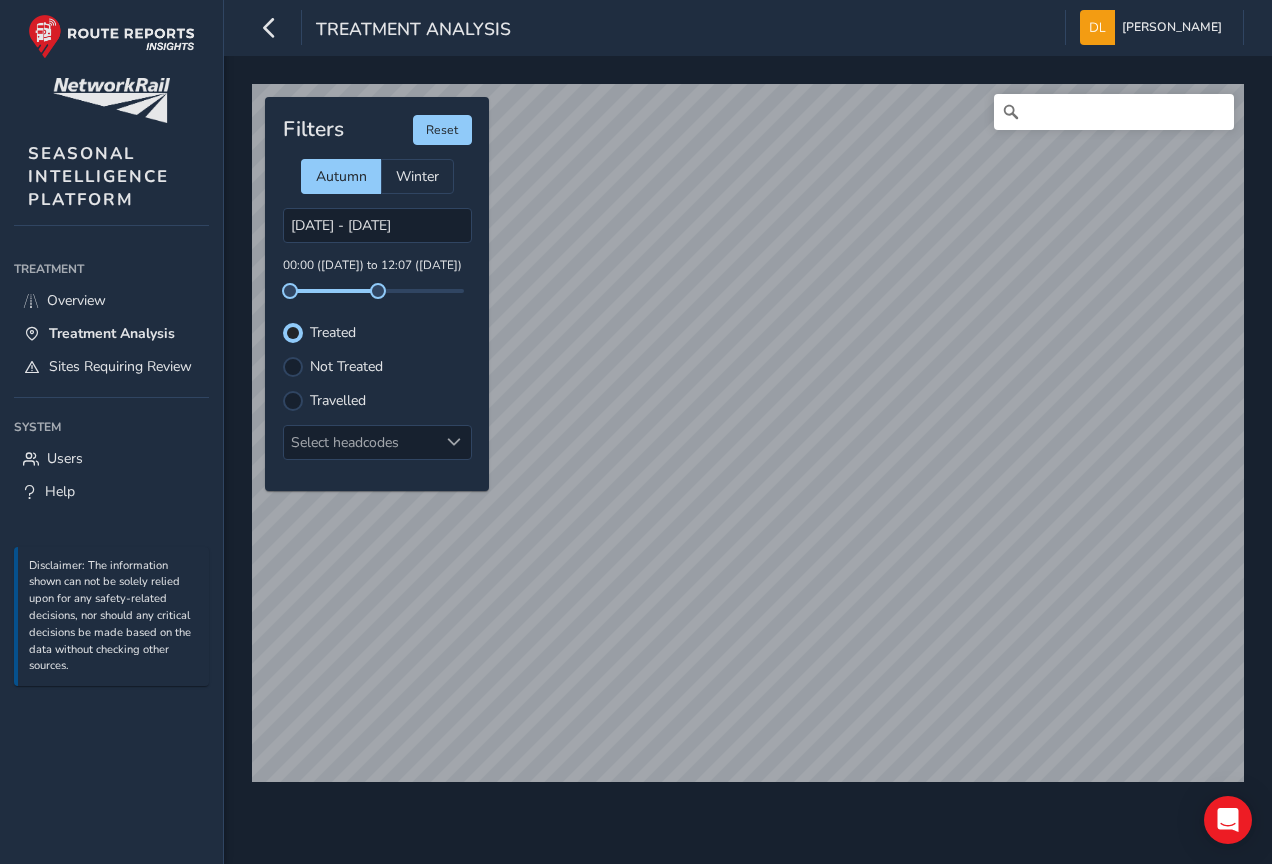 click on "Filters Reset Autumn Winter [DATE] - [DATE] 00:00 ([DATE]) to 12:07 ([DATE]) Treated Not Treated Travelled Select headcodes" at bounding box center [377, 294] 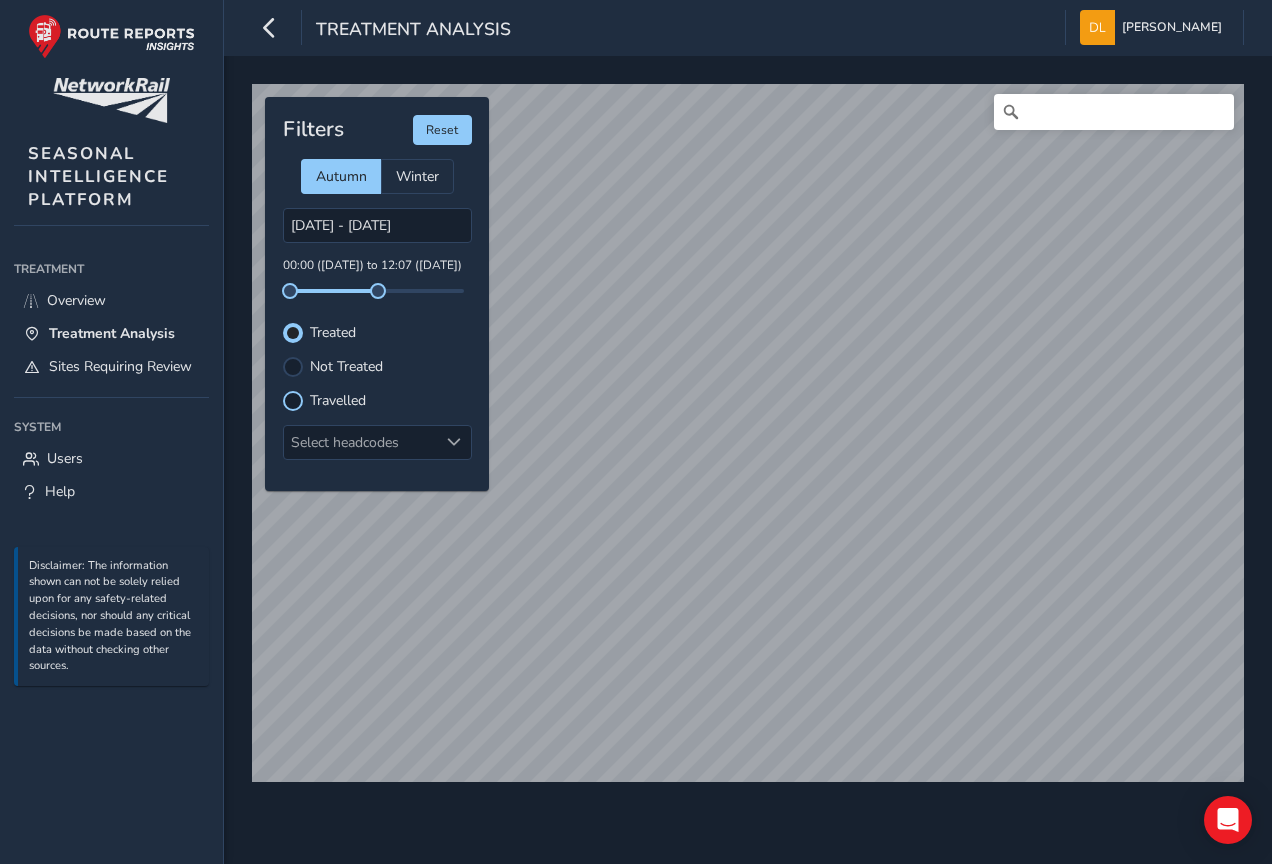 click at bounding box center (293, 401) 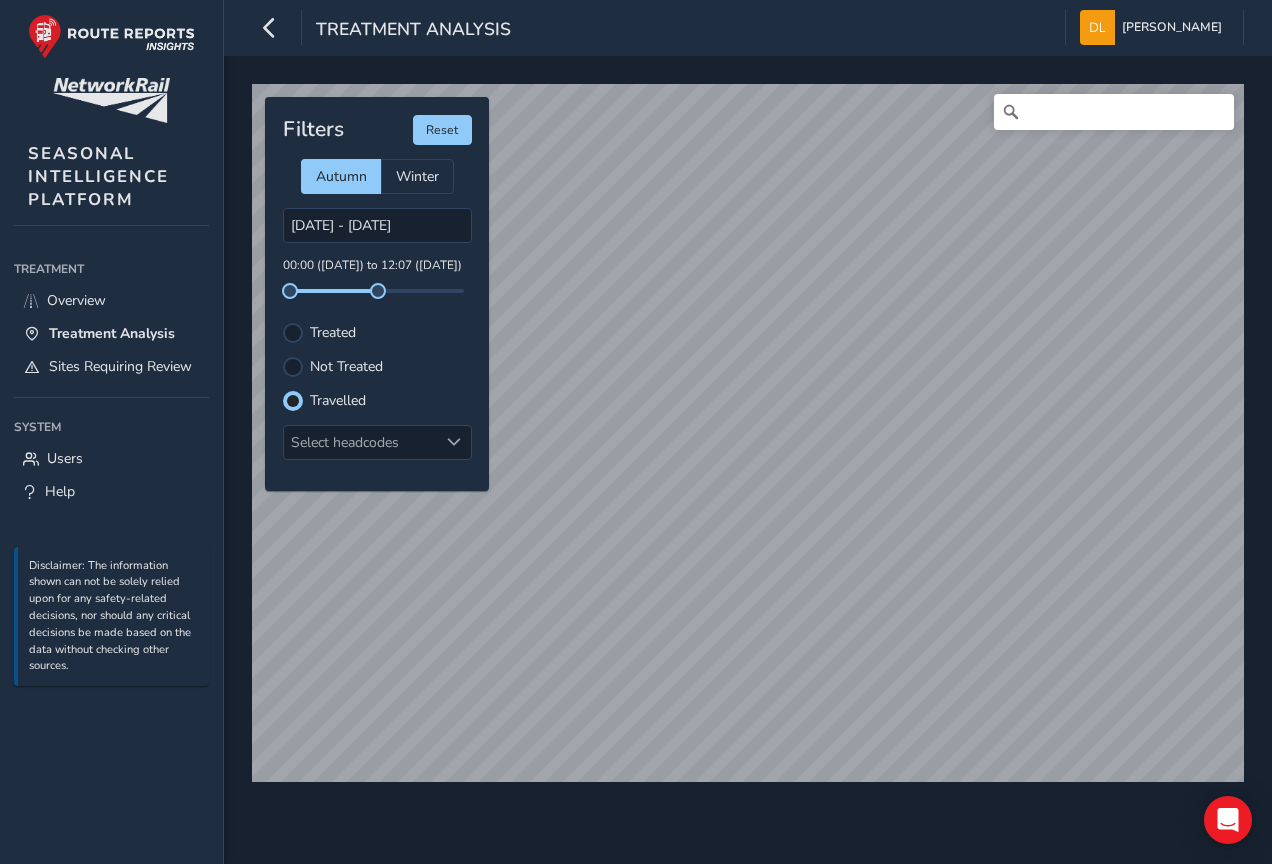 click on "Filters Reset Autumn Winter [DATE] - [DATE] 00:00 ([DATE]) to 12:07 ([DATE]) Treated Not Treated Travelled Select headcodes" at bounding box center (377, 294) 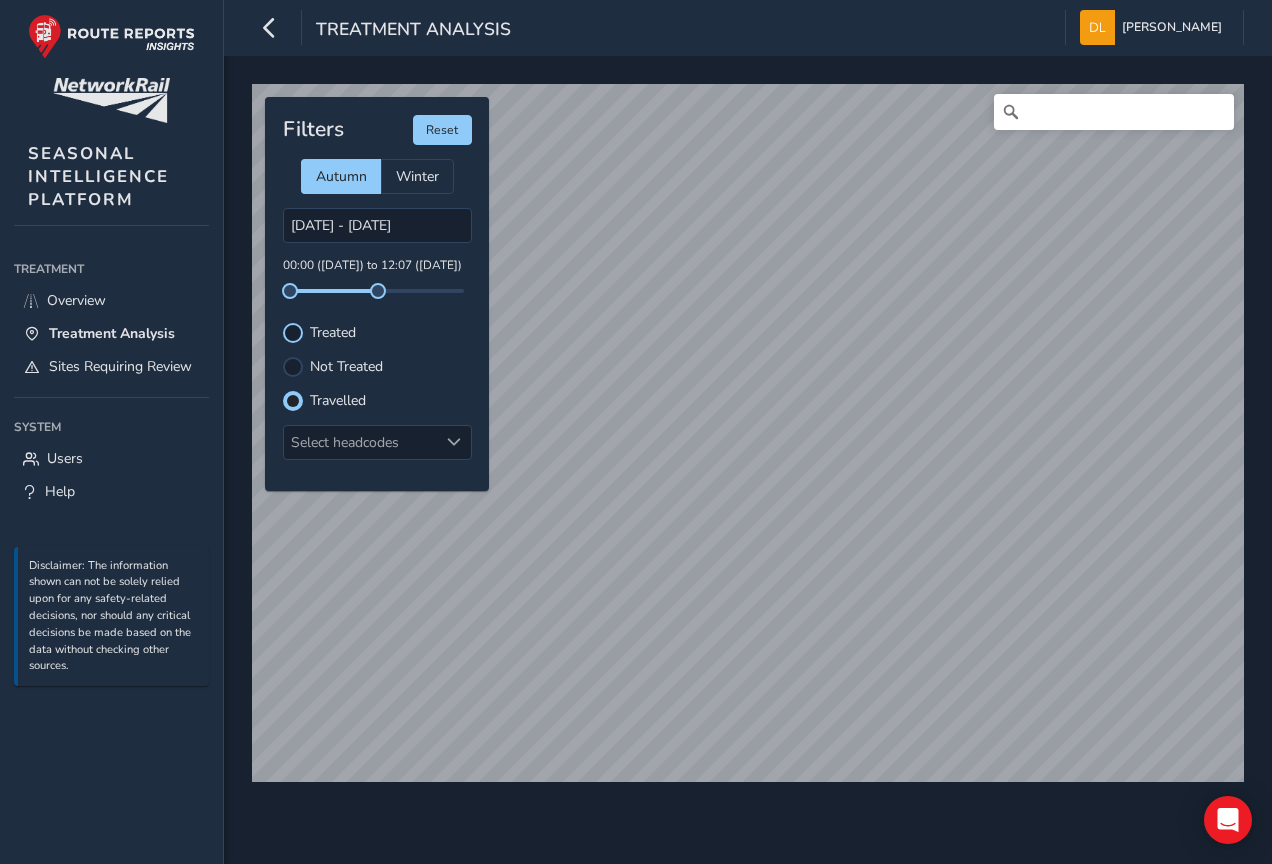click at bounding box center [293, 333] 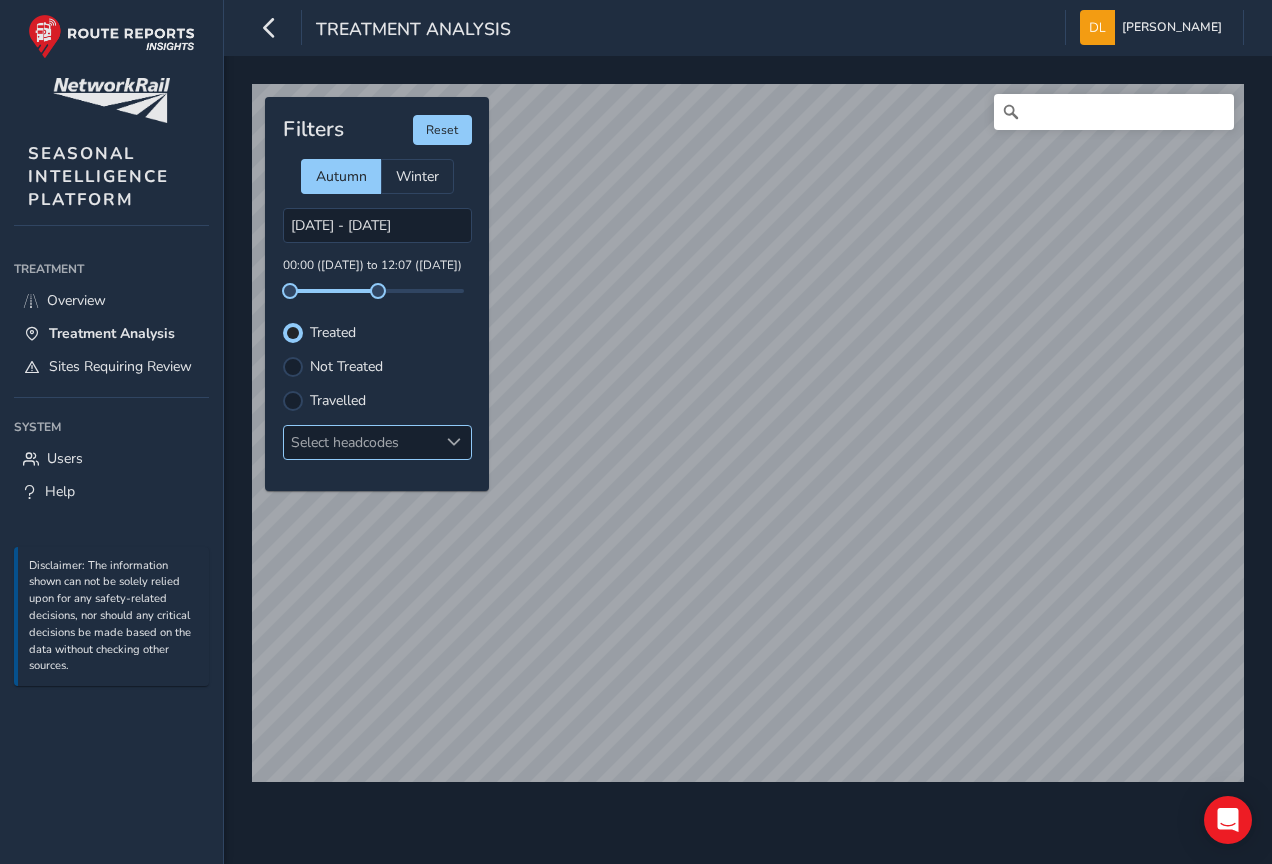 click on "Select headcodes" at bounding box center [361, 442] 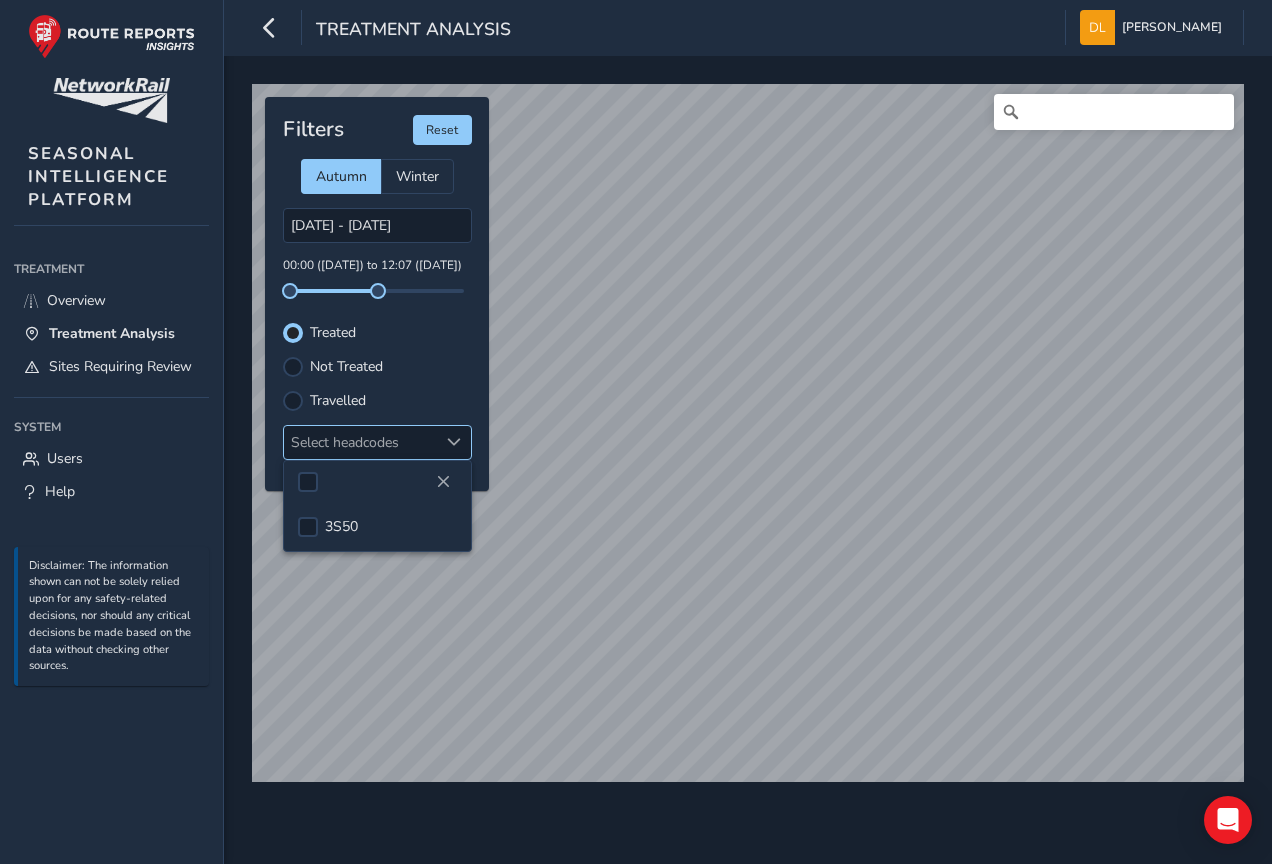 click on "Select headcodes" at bounding box center (361, 442) 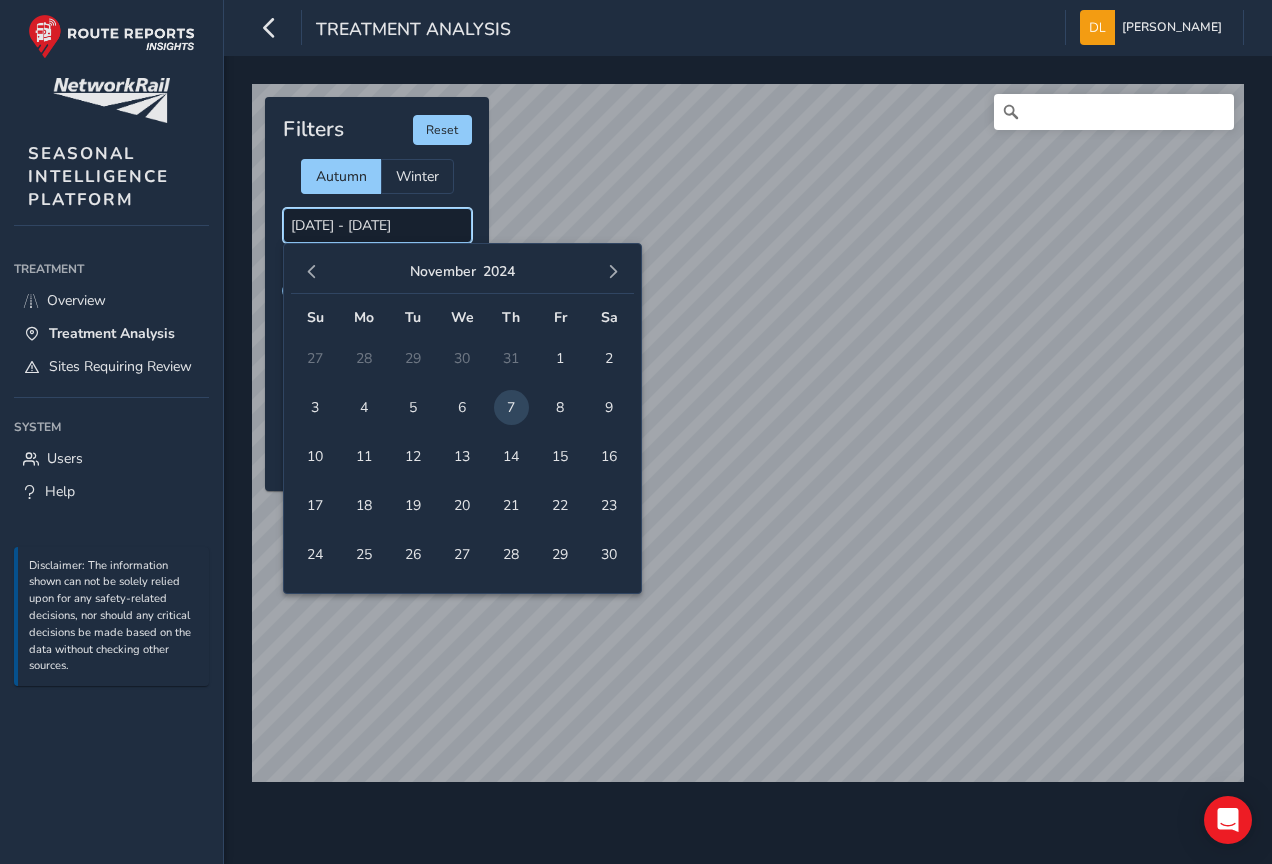 click on "[DATE] - [DATE]" at bounding box center (377, 225) 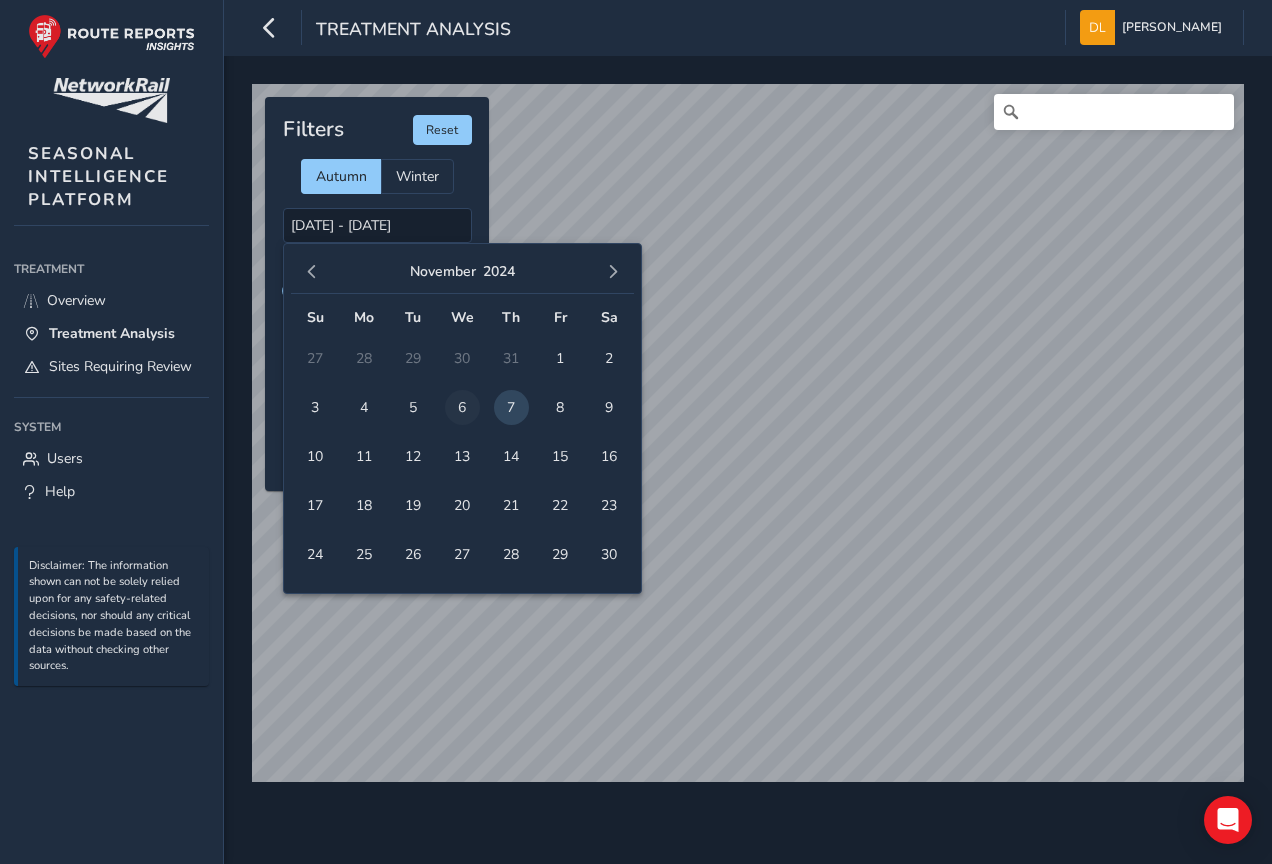 click on "6" at bounding box center [462, 407] 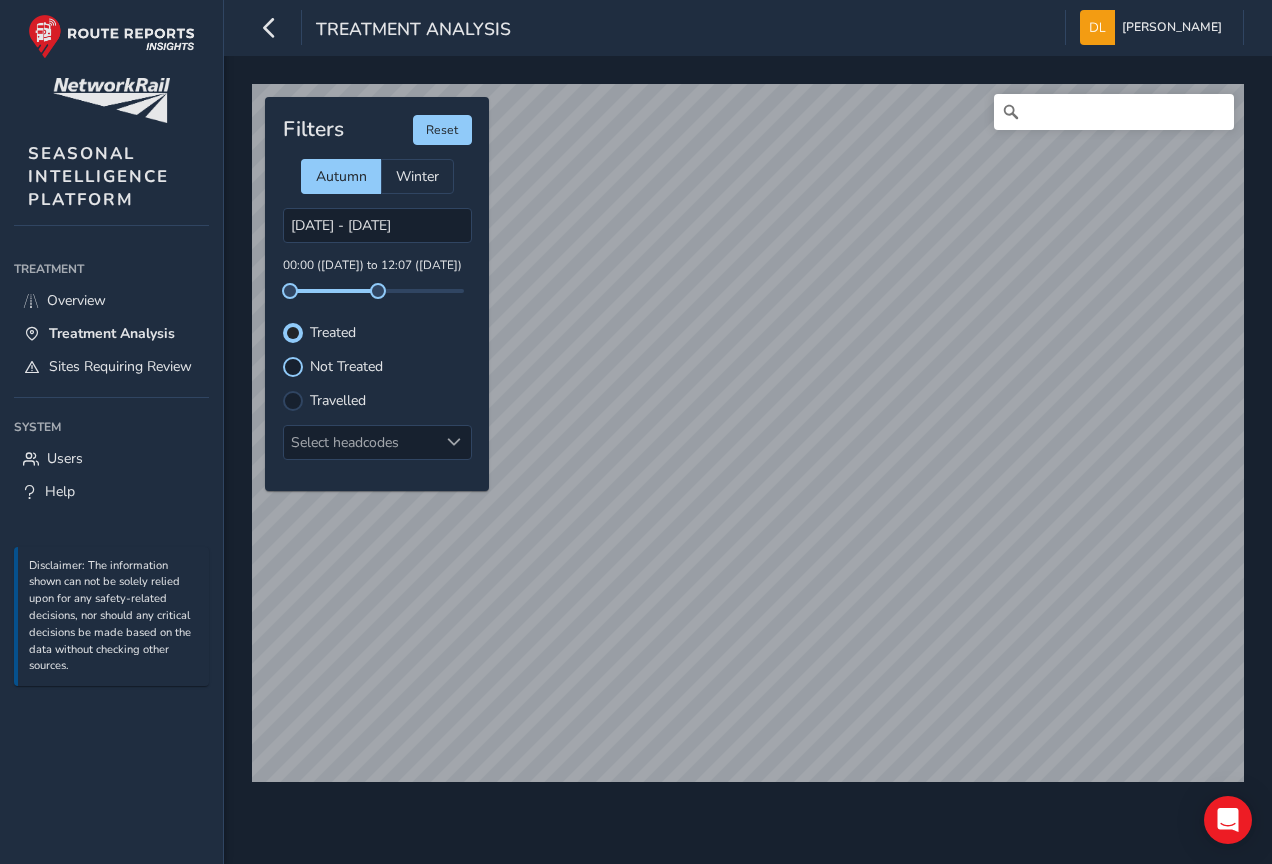 click at bounding box center [293, 367] 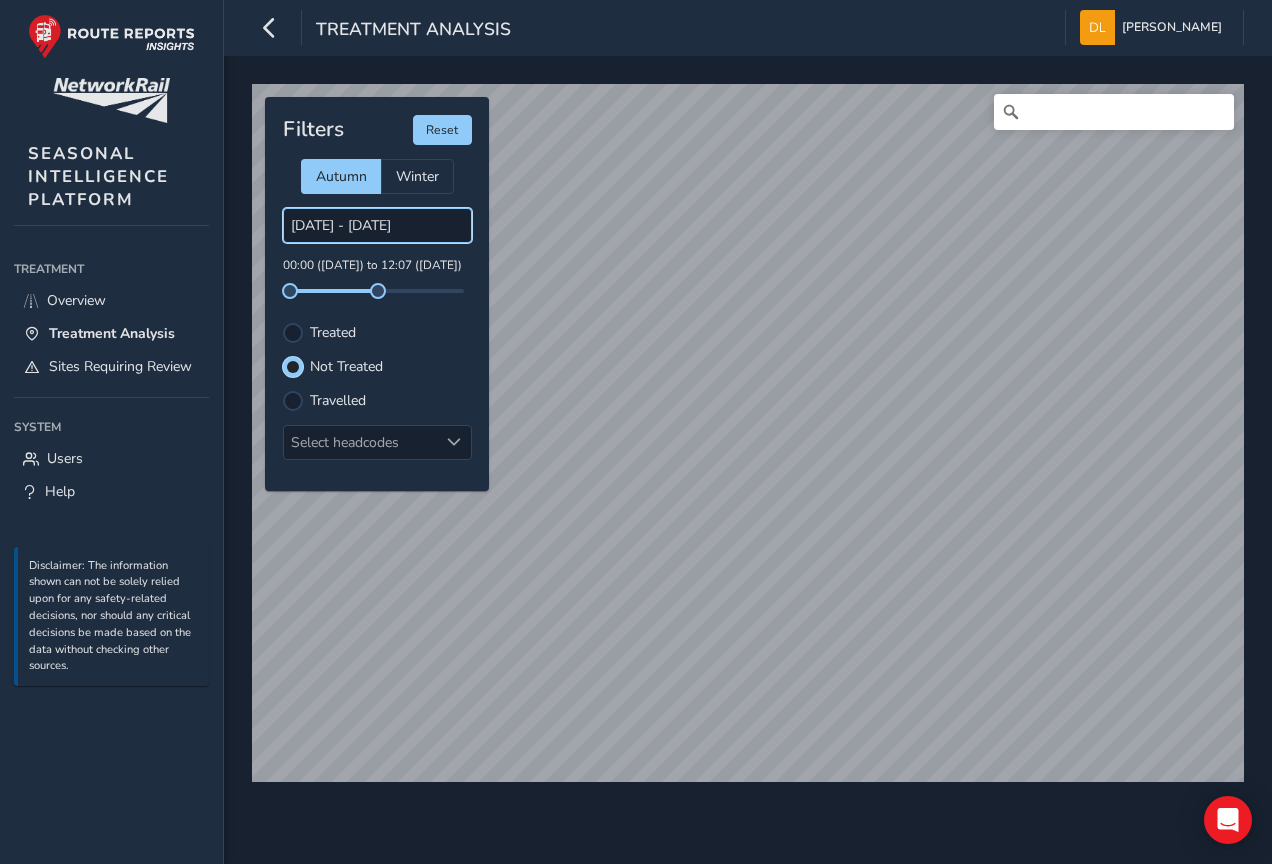 click on "[DATE] - [DATE]" at bounding box center (377, 225) 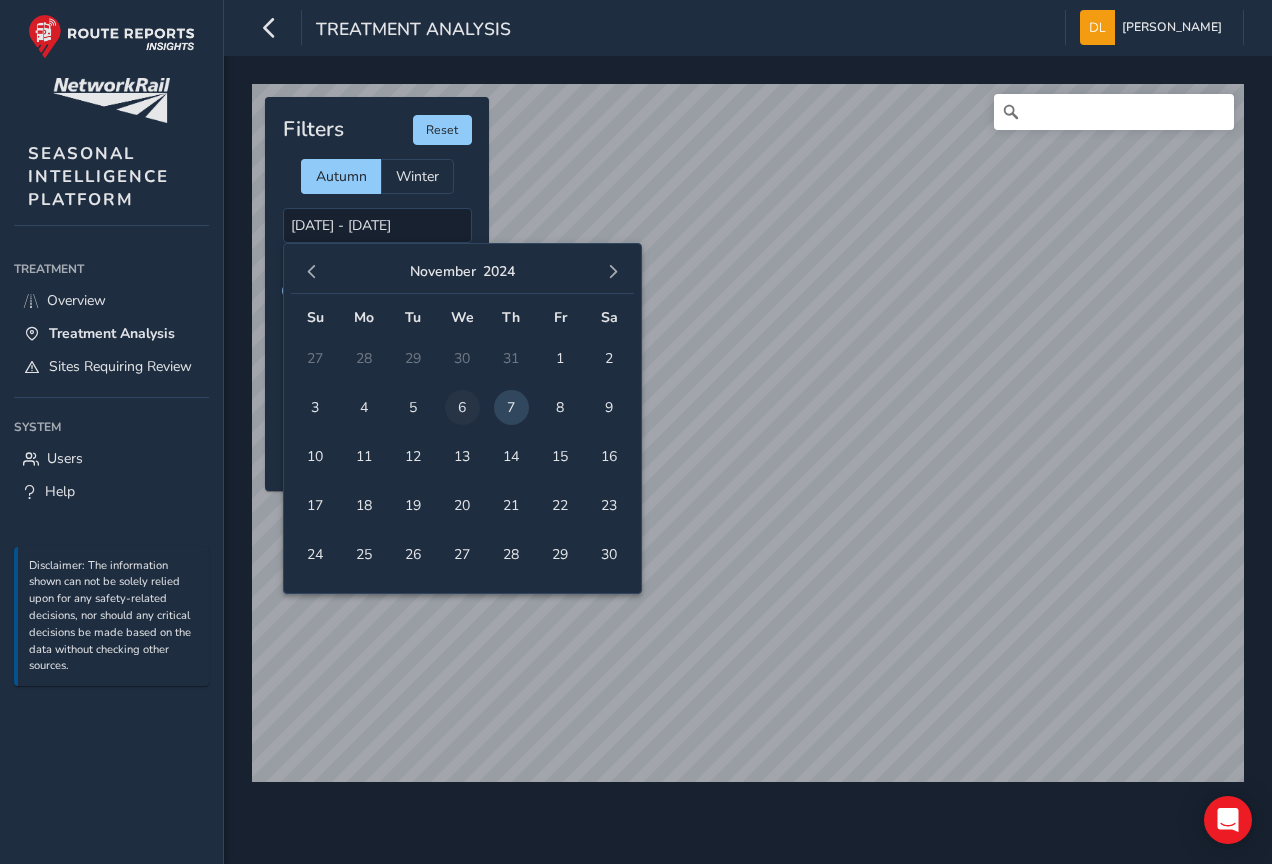 click on "6" at bounding box center (462, 407) 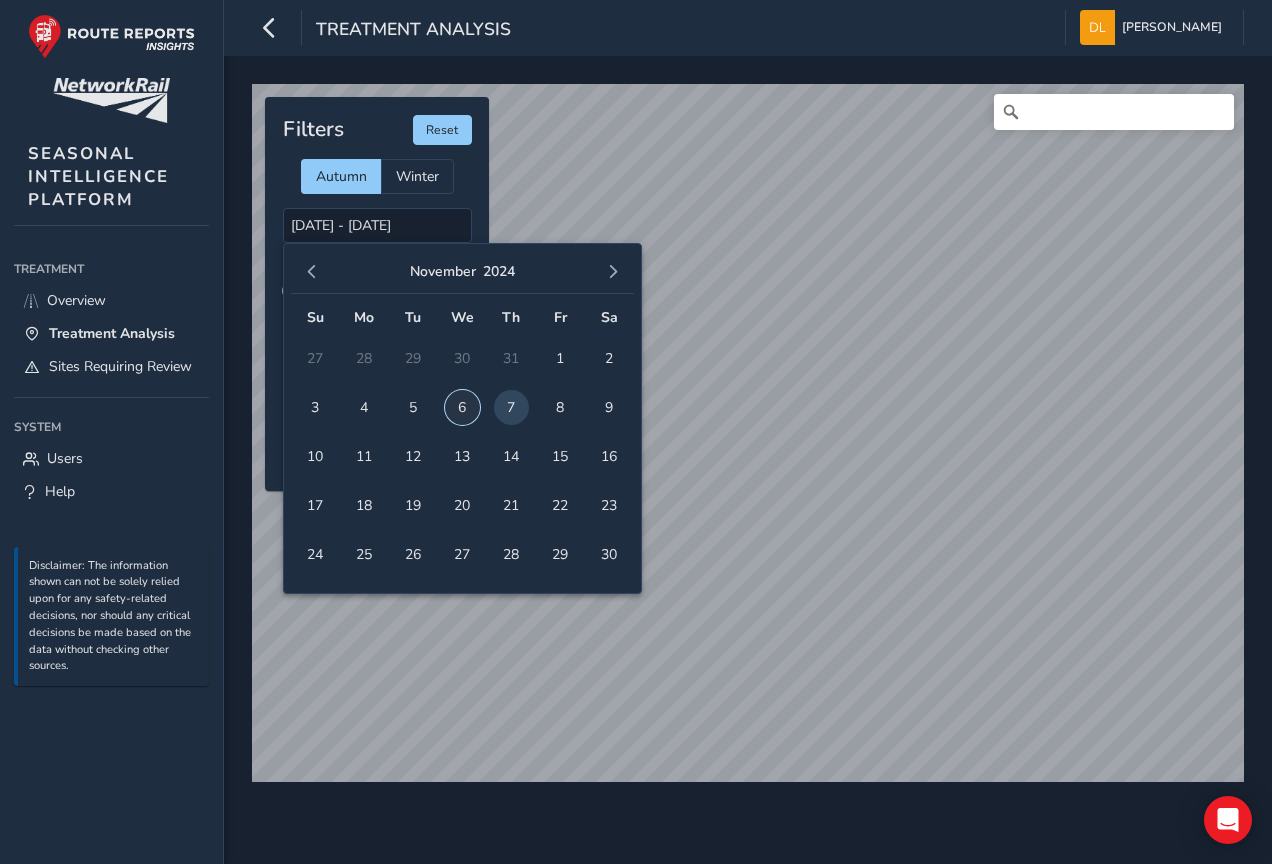 click on "6" at bounding box center (462, 407) 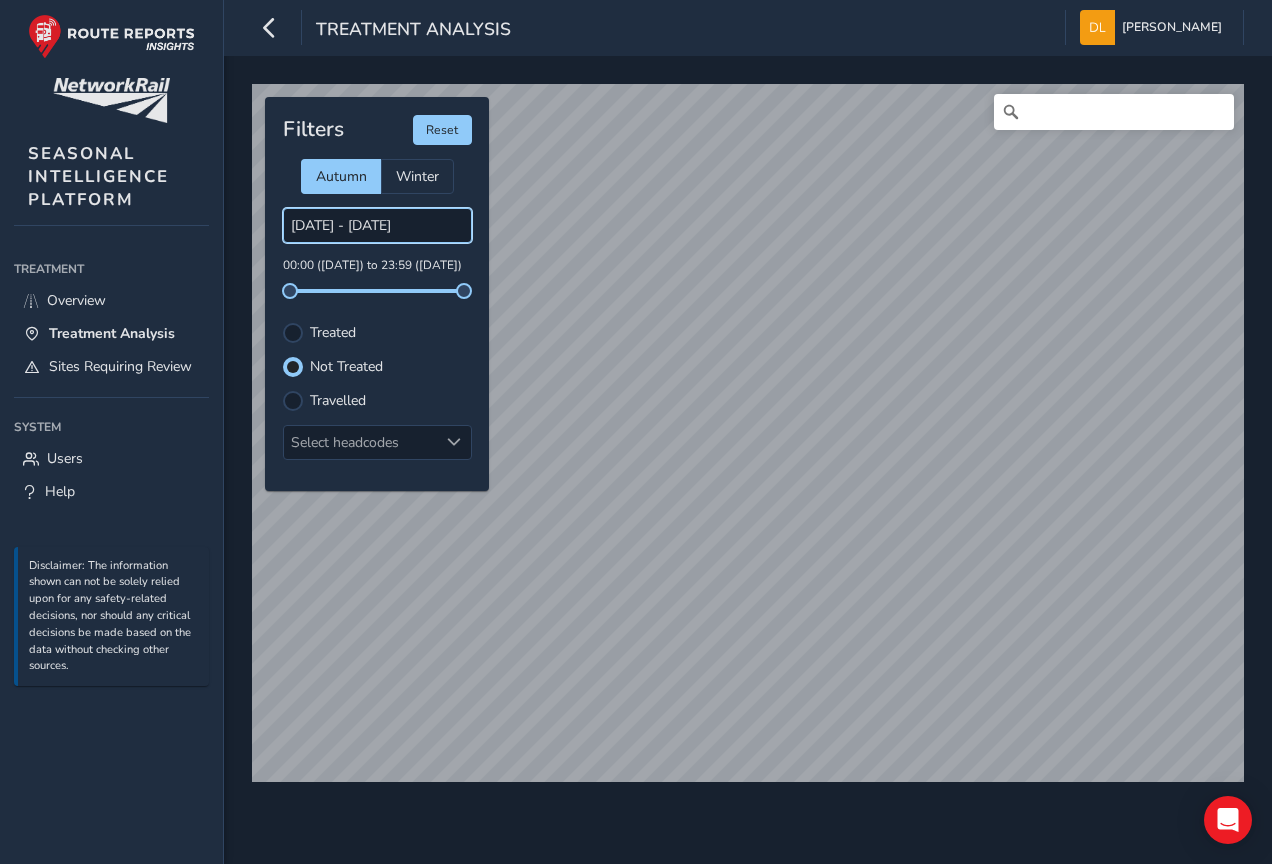 click on "[DATE] - [DATE]" at bounding box center [377, 225] 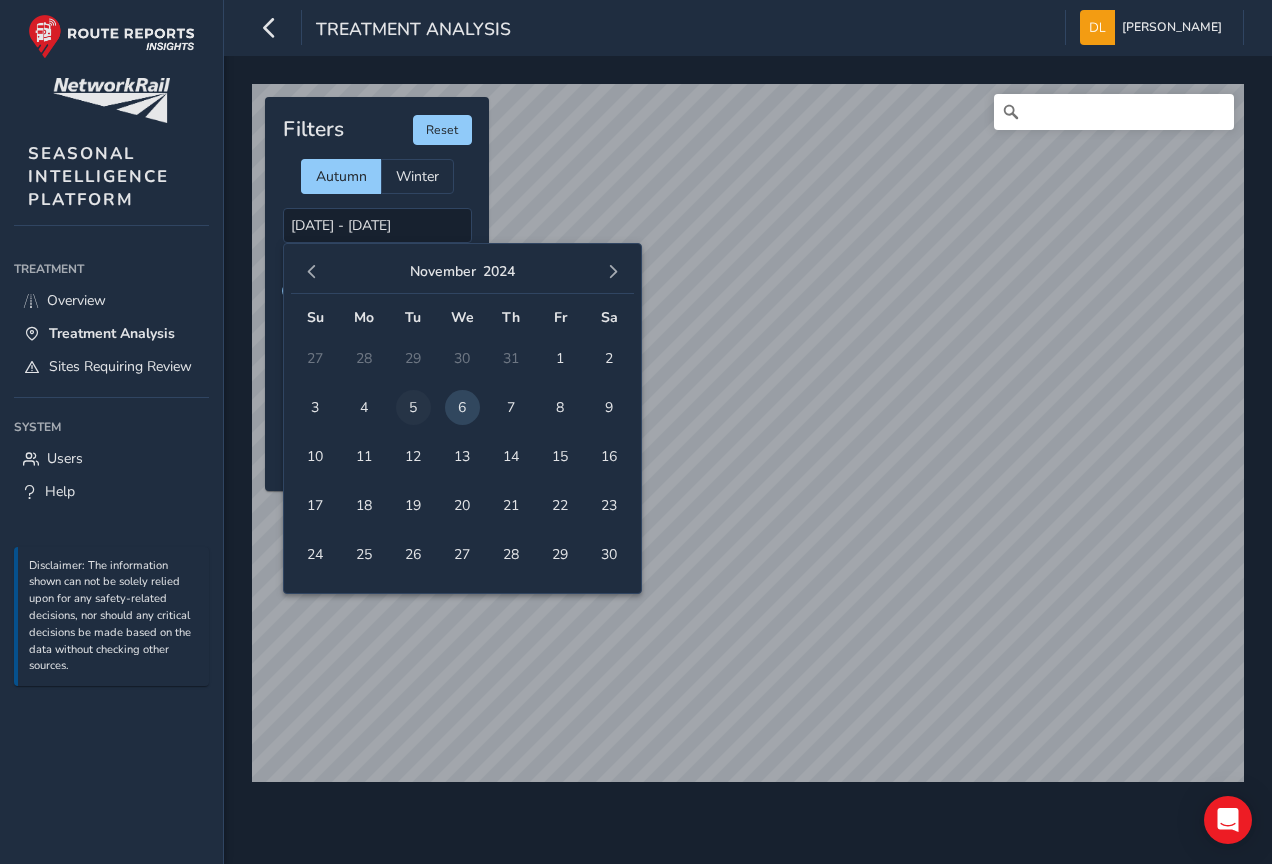 click on "5" at bounding box center [413, 407] 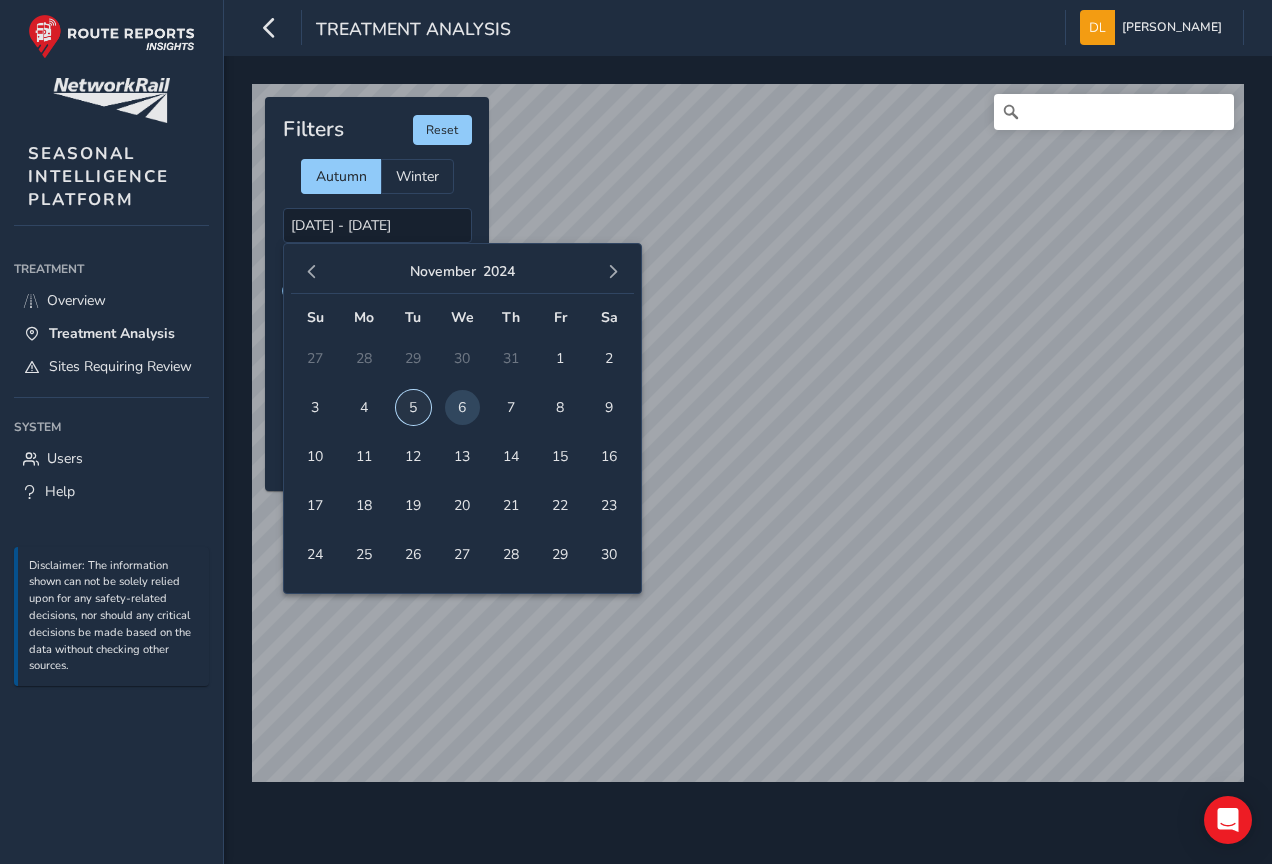 click on "5" at bounding box center [413, 407] 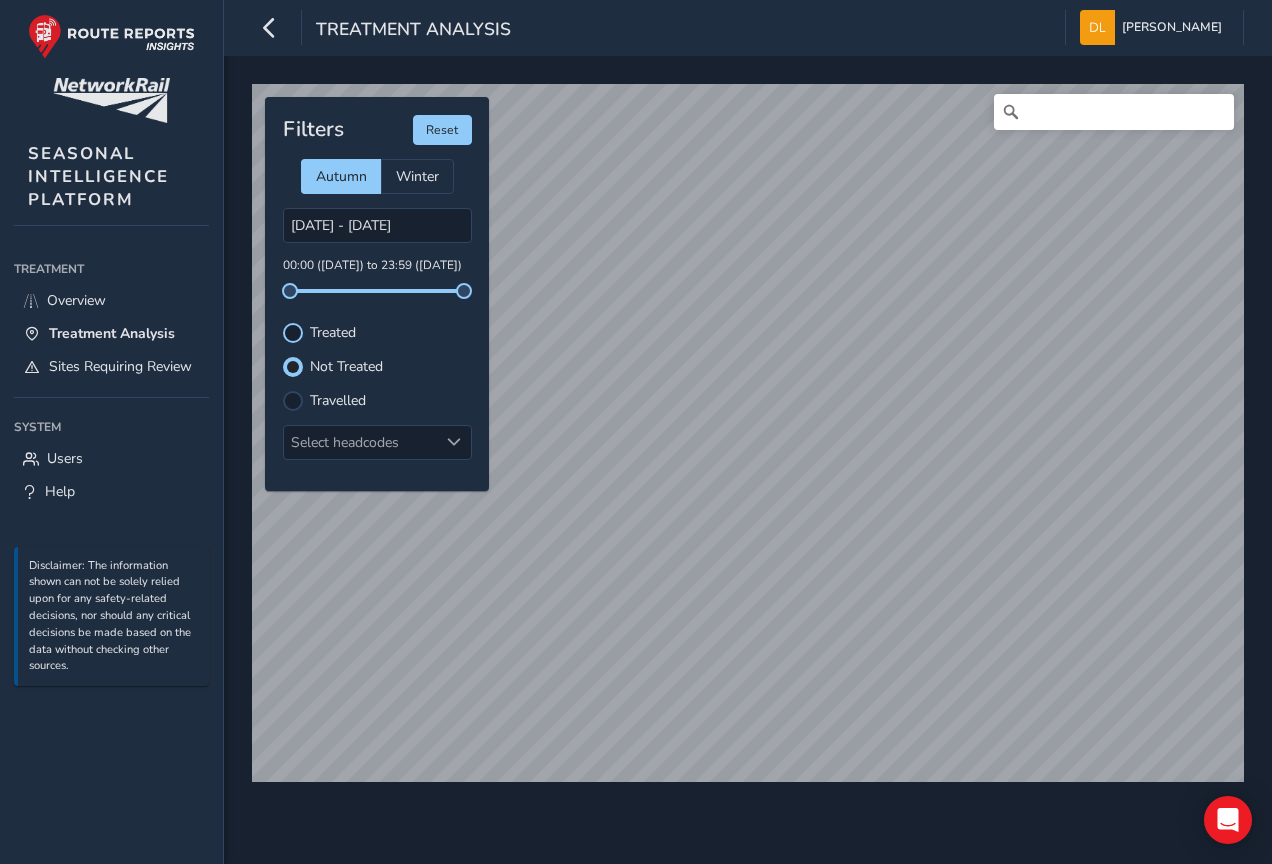 click at bounding box center [293, 333] 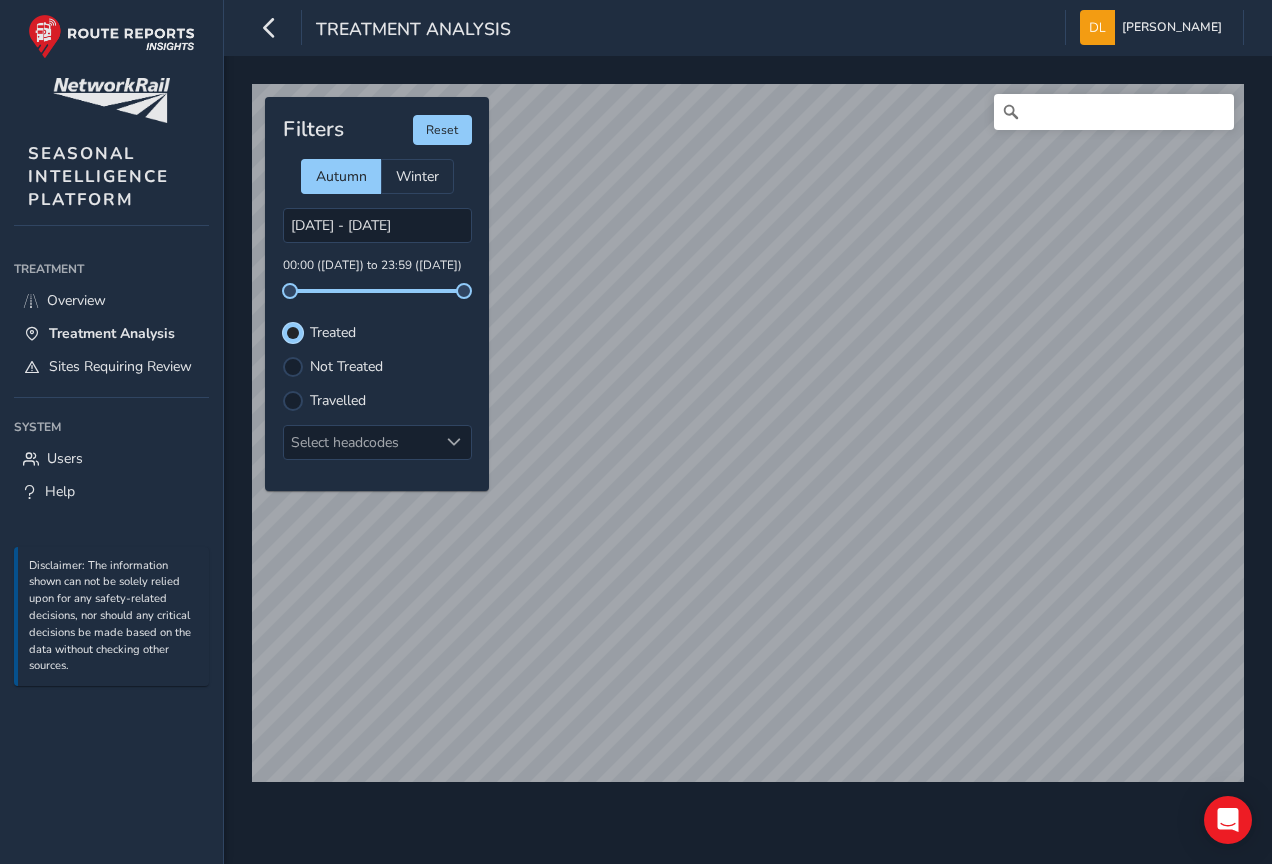 click on "Filters Reset Autumn Winter [DATE] - [DATE] 00:00 ([DATE]) to 23:59 ([DATE]) Treated Not Treated Travelled Select headcodes" at bounding box center (377, 294) 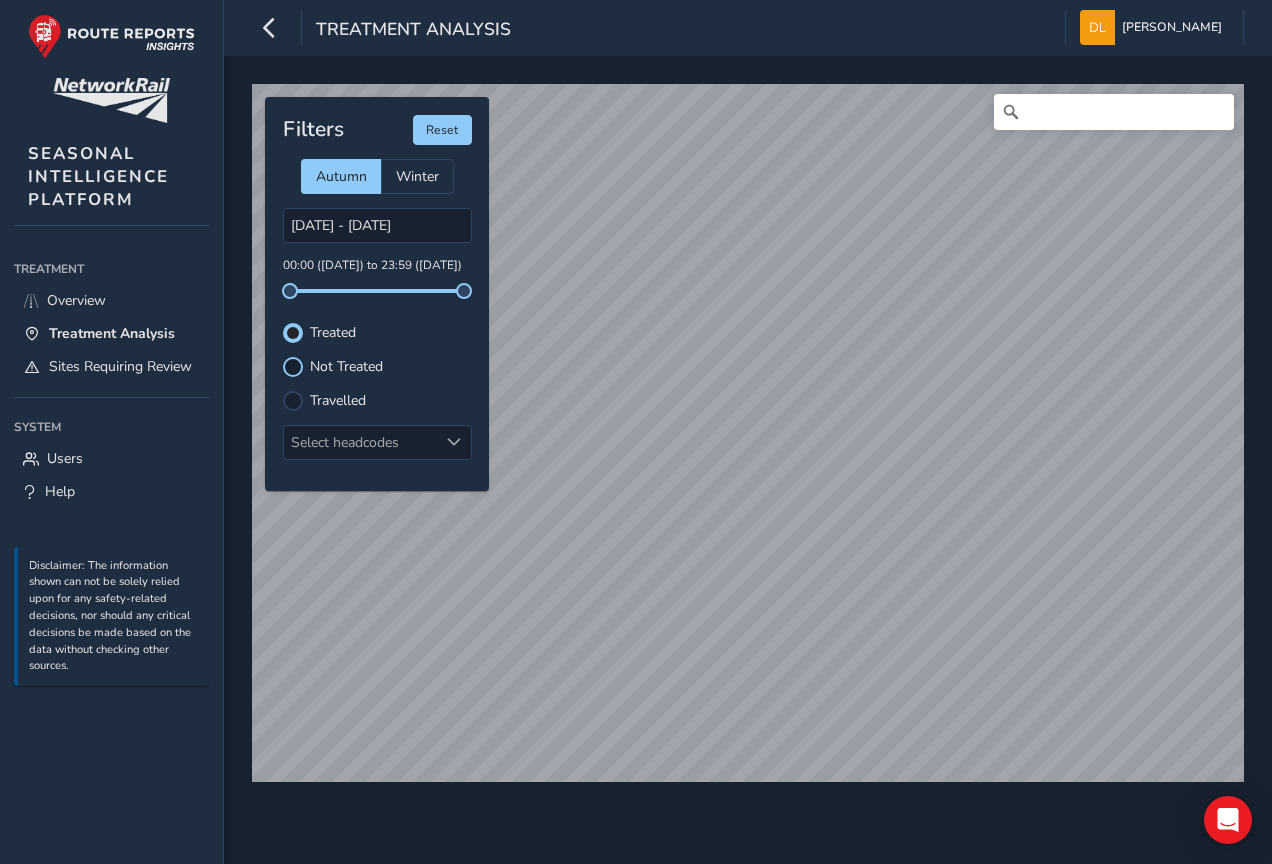 click at bounding box center (293, 367) 